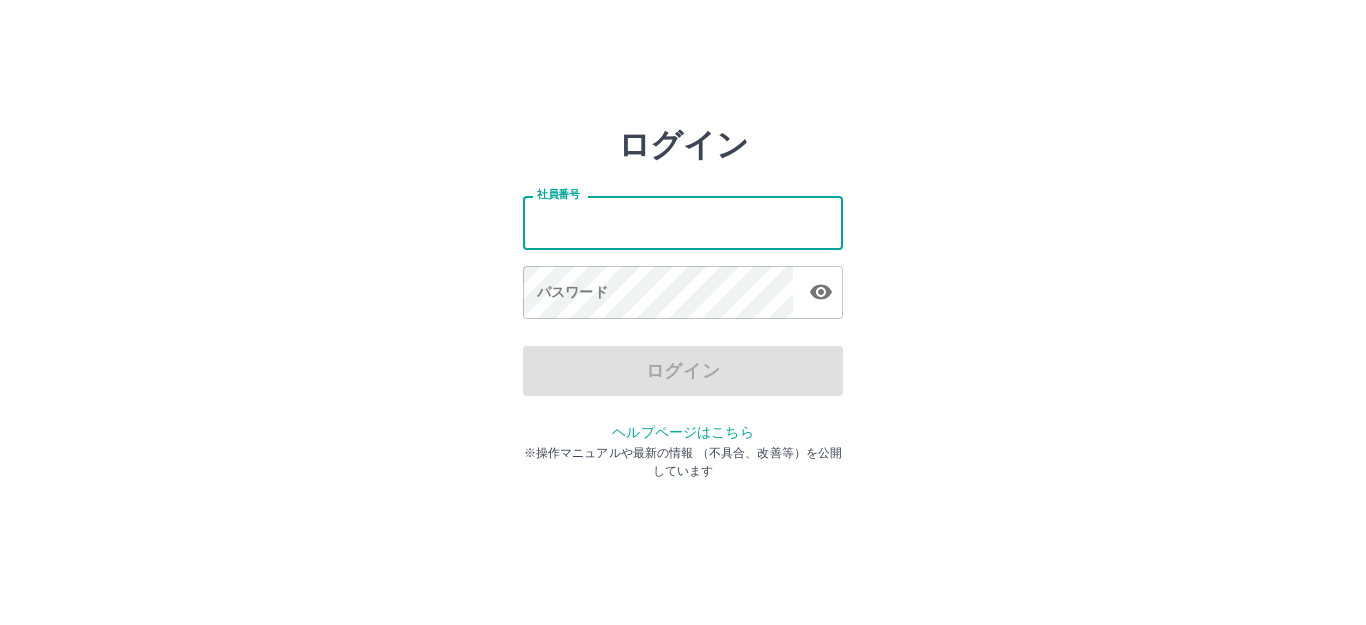 scroll, scrollTop: 0, scrollLeft: 0, axis: both 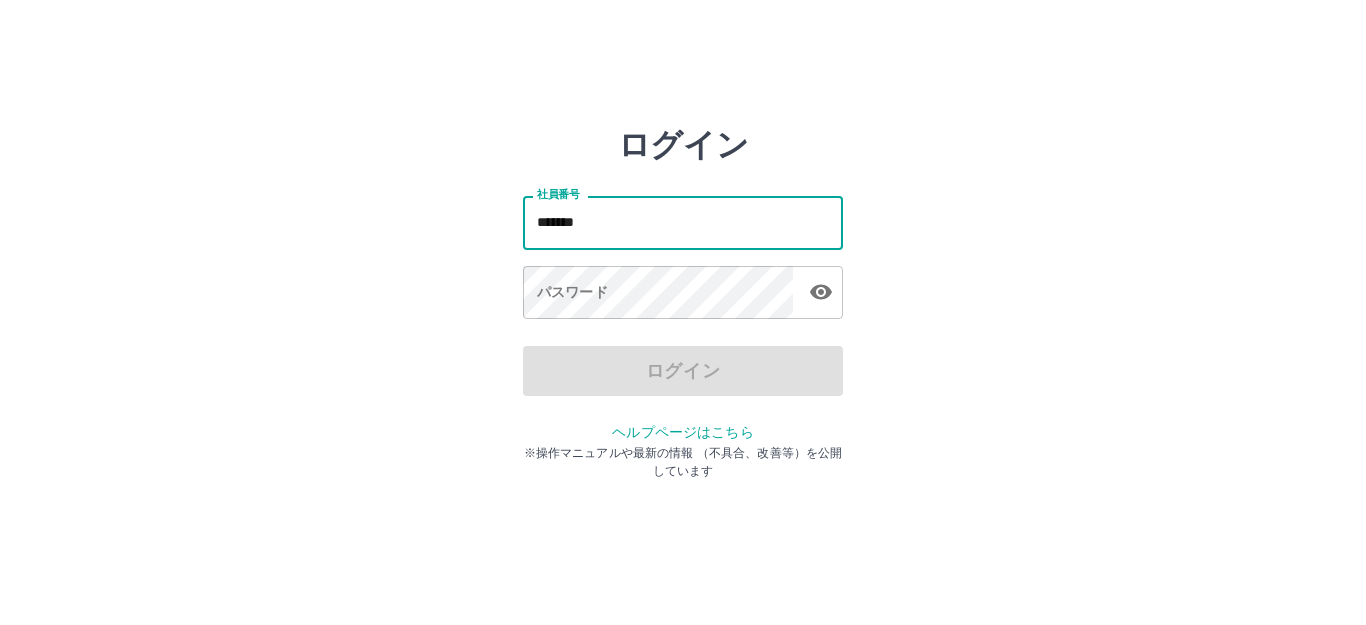 type on "*******" 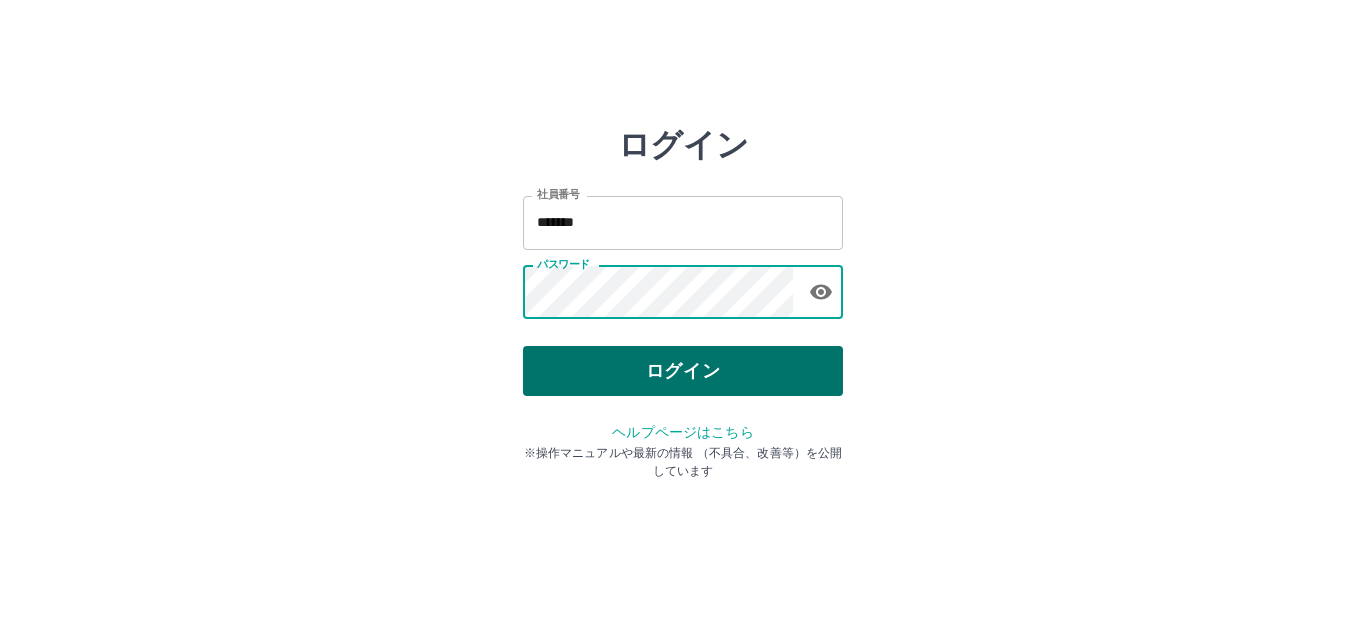 click on "ログイン" at bounding box center (683, 371) 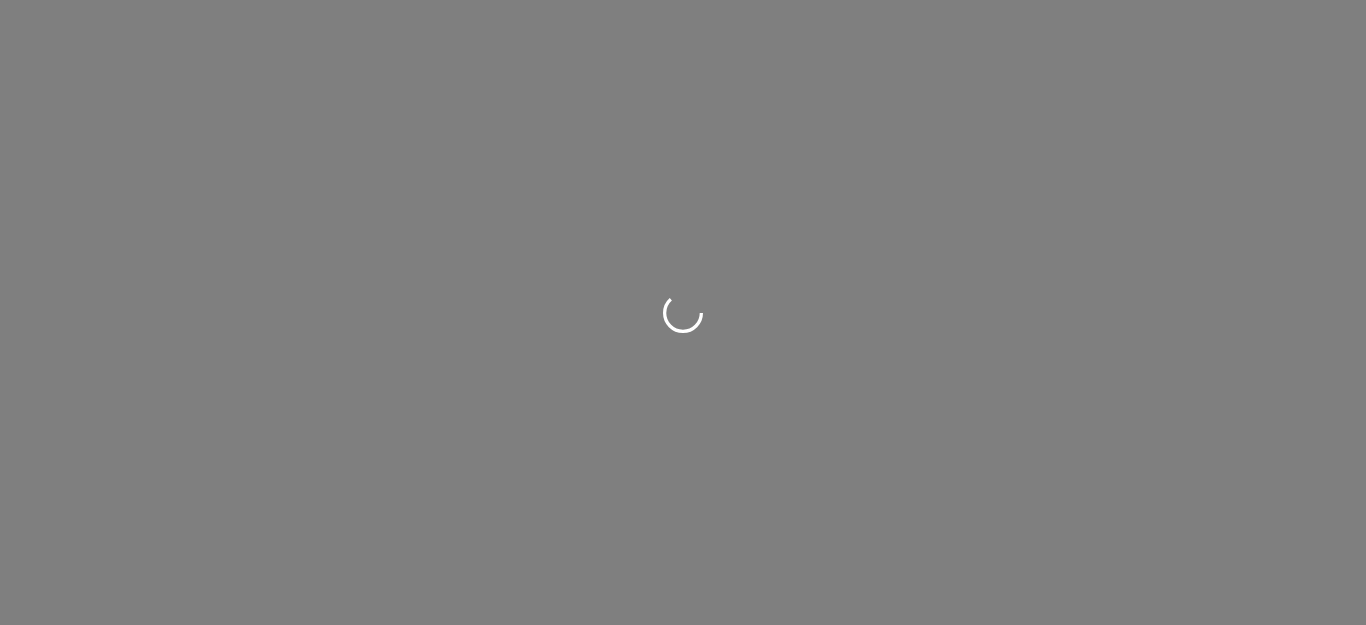 scroll, scrollTop: 0, scrollLeft: 0, axis: both 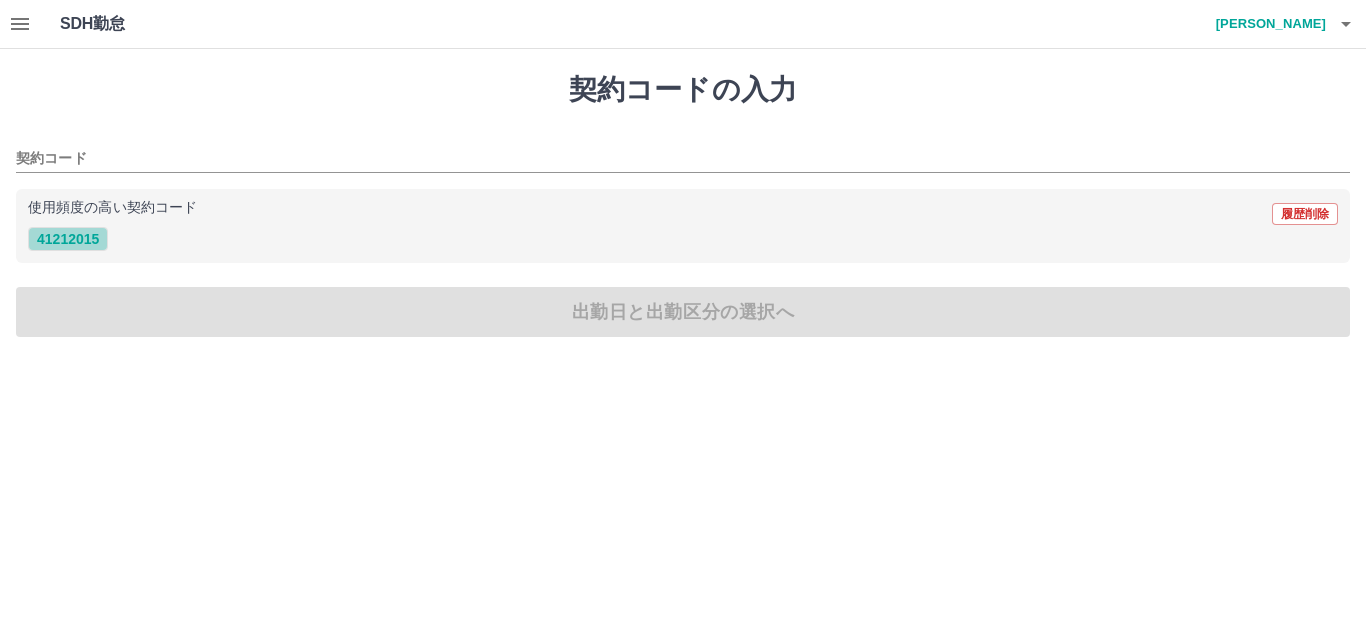 click on "41212015" at bounding box center [68, 239] 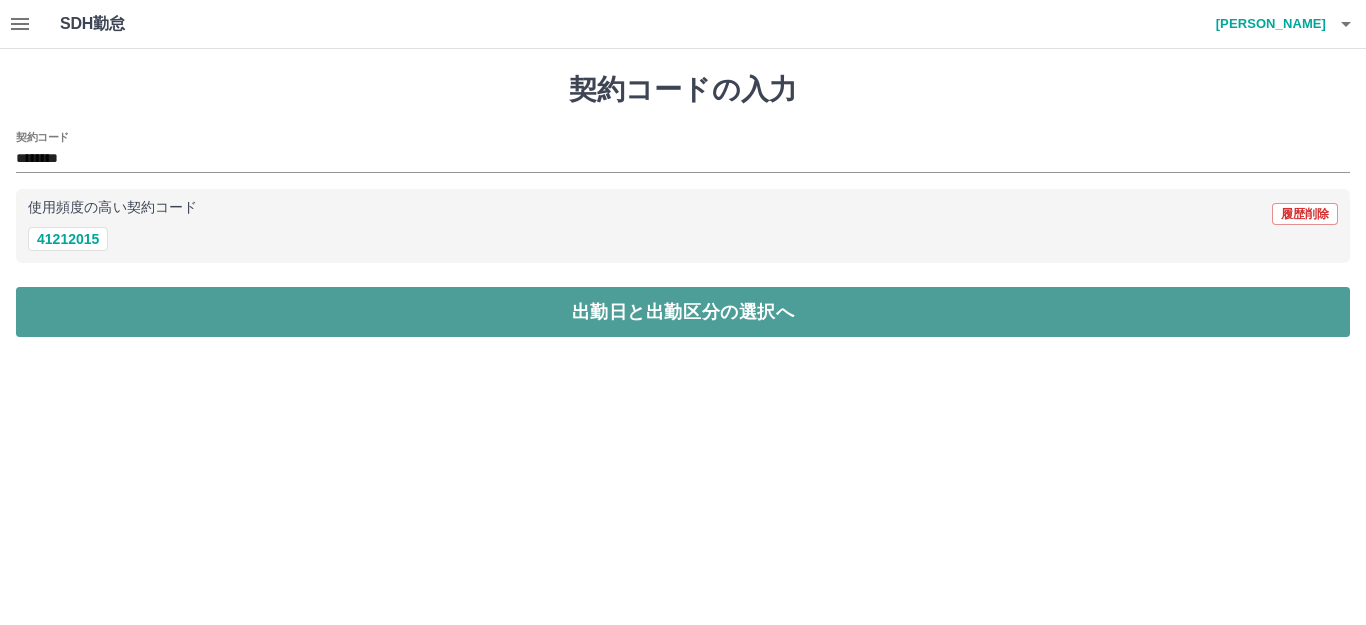 click on "出勤日と出勤区分の選択へ" at bounding box center [683, 312] 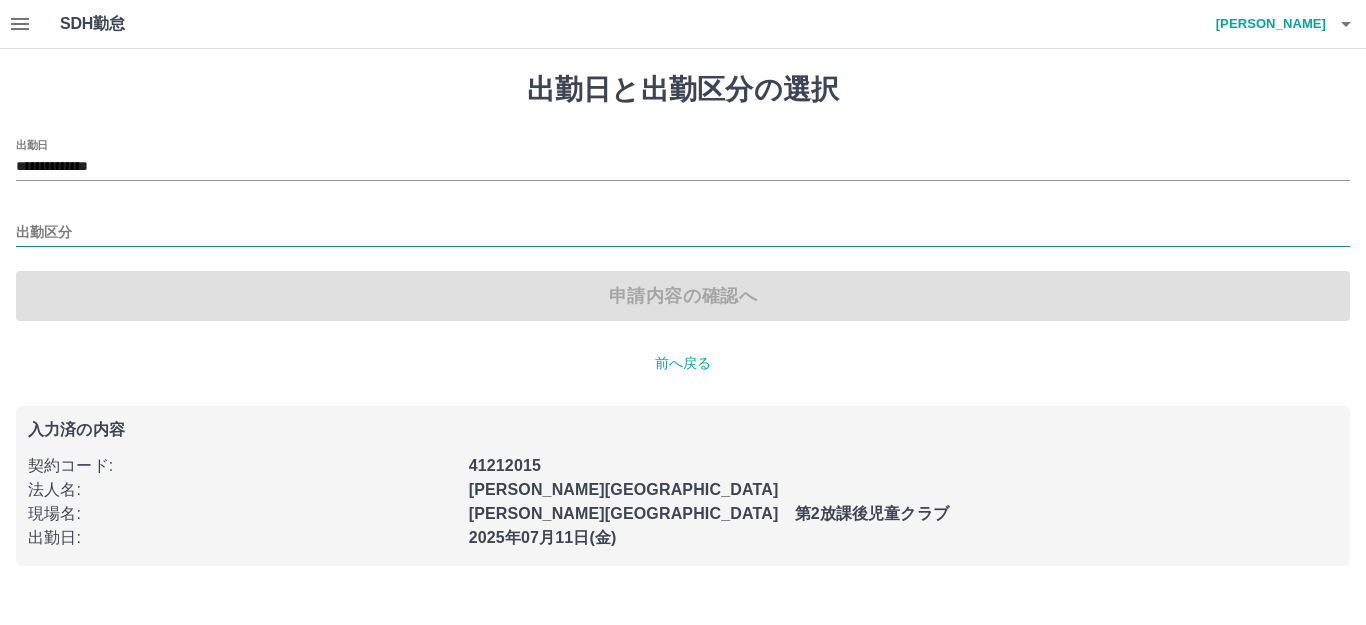 click at bounding box center (683, 234) 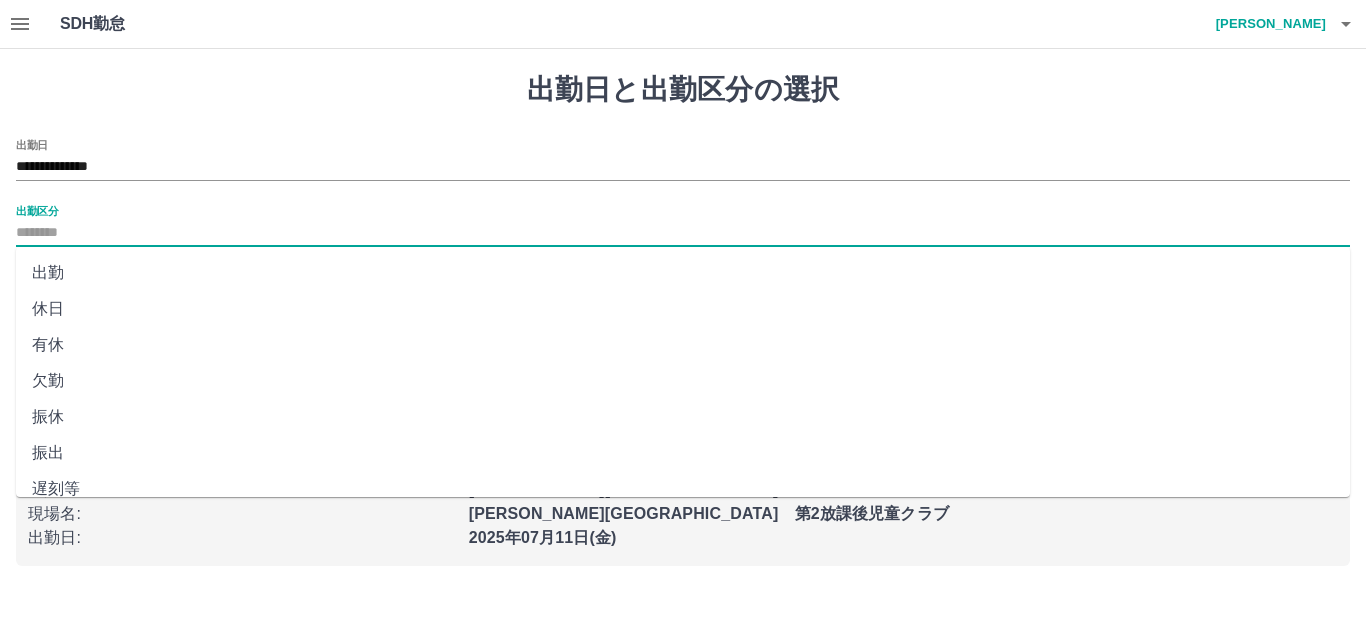 click on "休日" at bounding box center (683, 309) 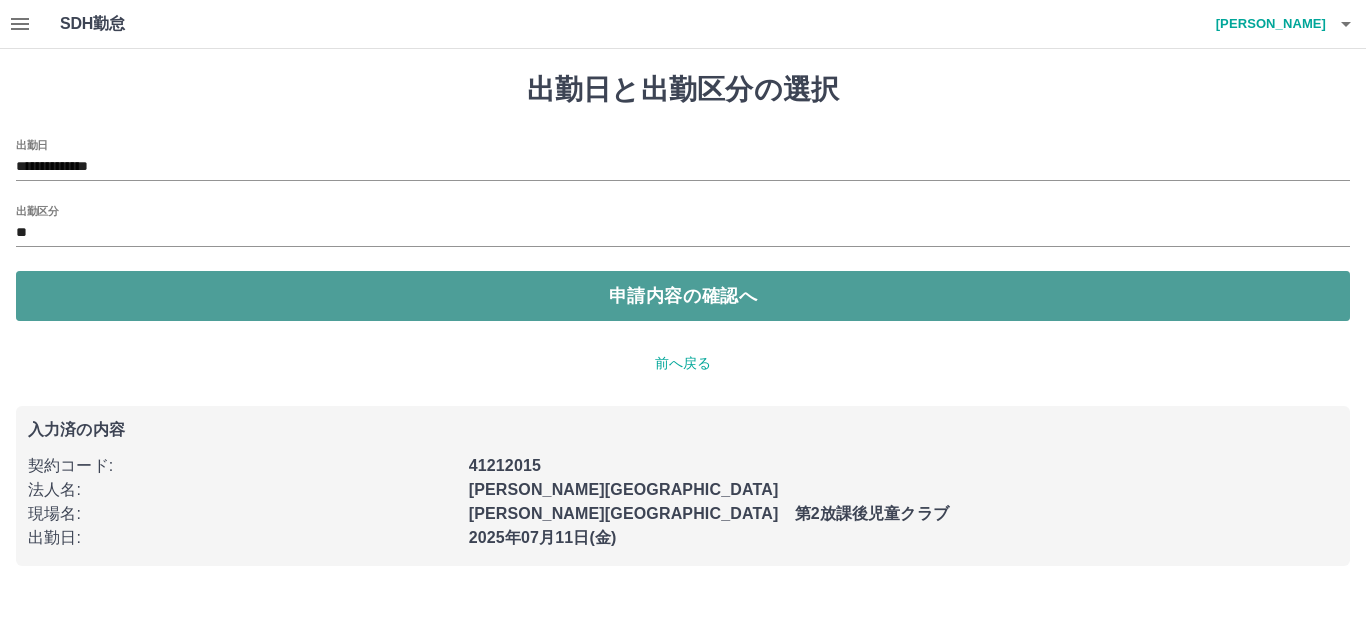 click on "申請内容の確認へ" at bounding box center [683, 296] 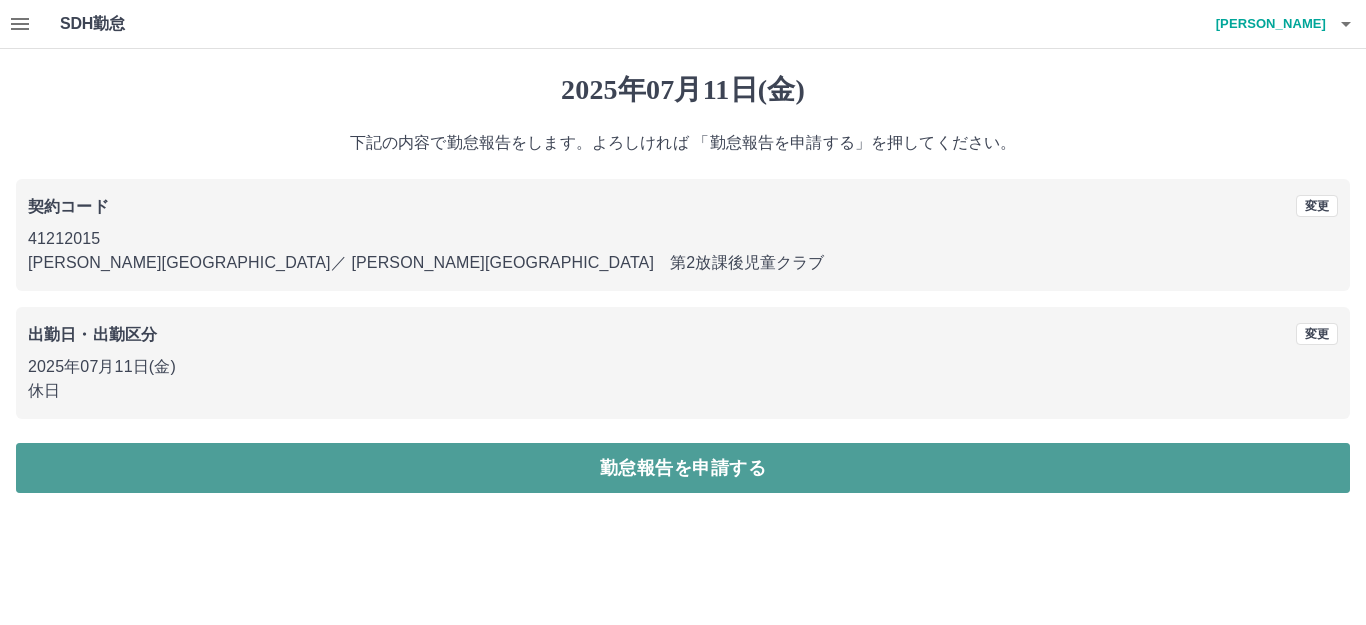 click on "勤怠報告を申請する" at bounding box center [683, 468] 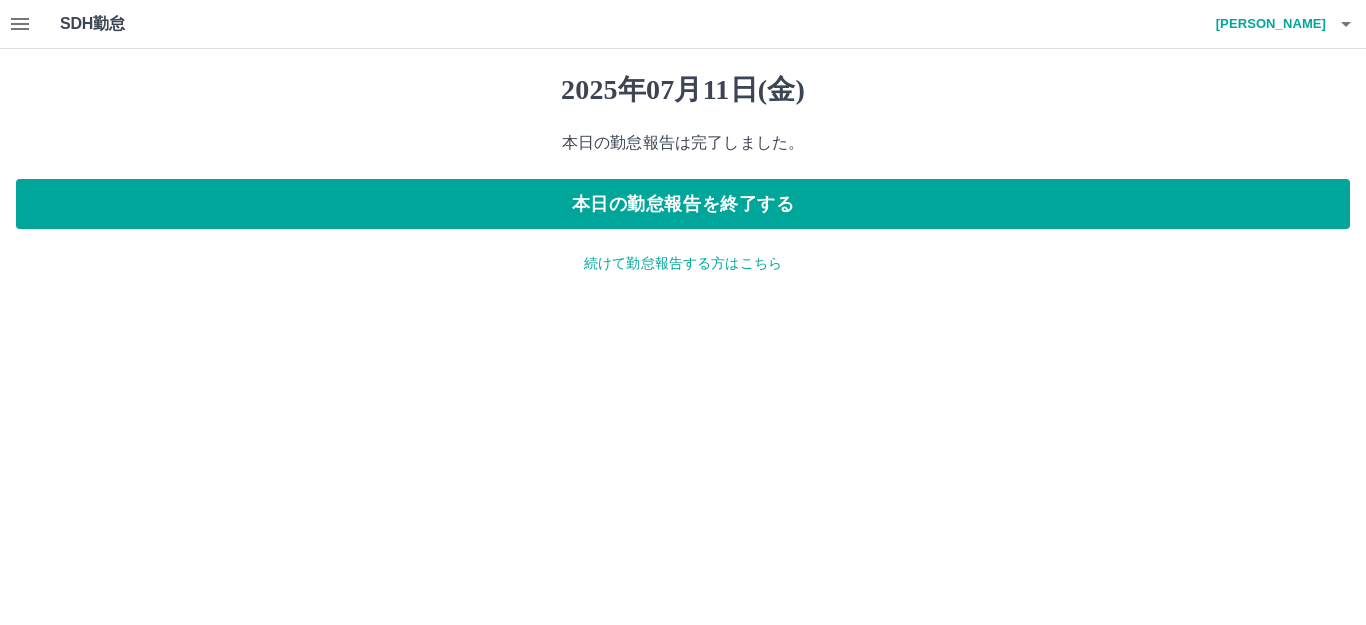 click on "続けて勤怠報告する方はこちら" at bounding box center [683, 263] 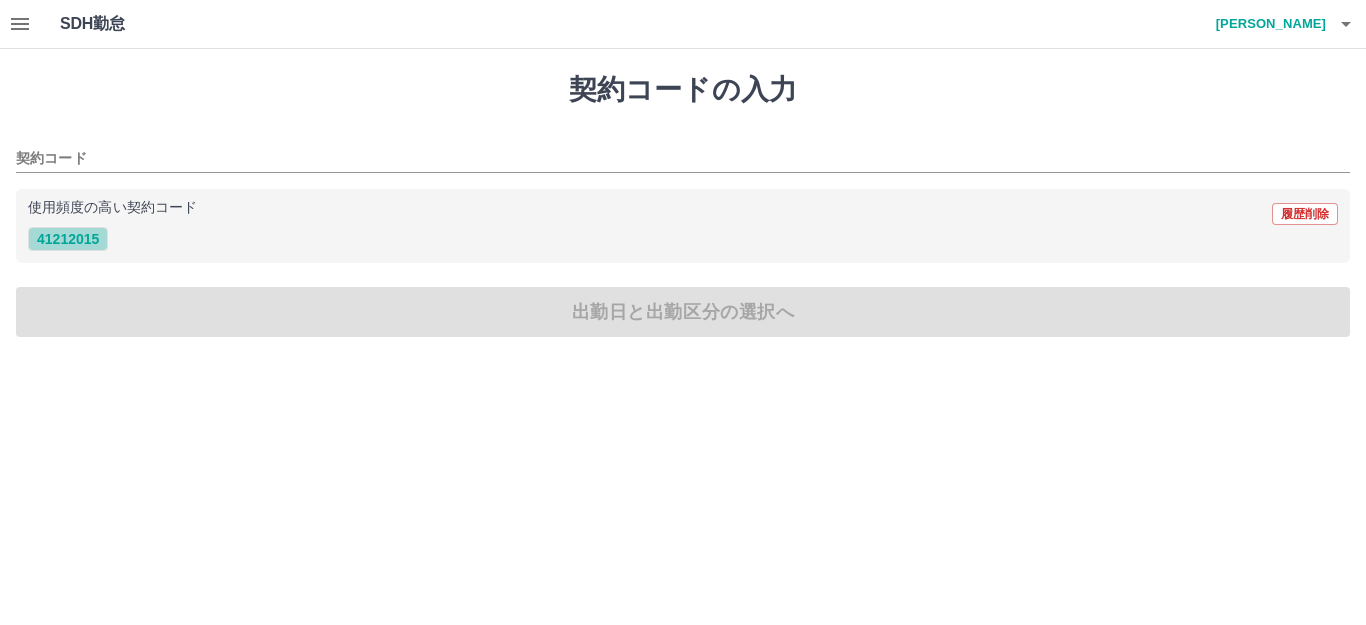 click on "41212015" at bounding box center (68, 239) 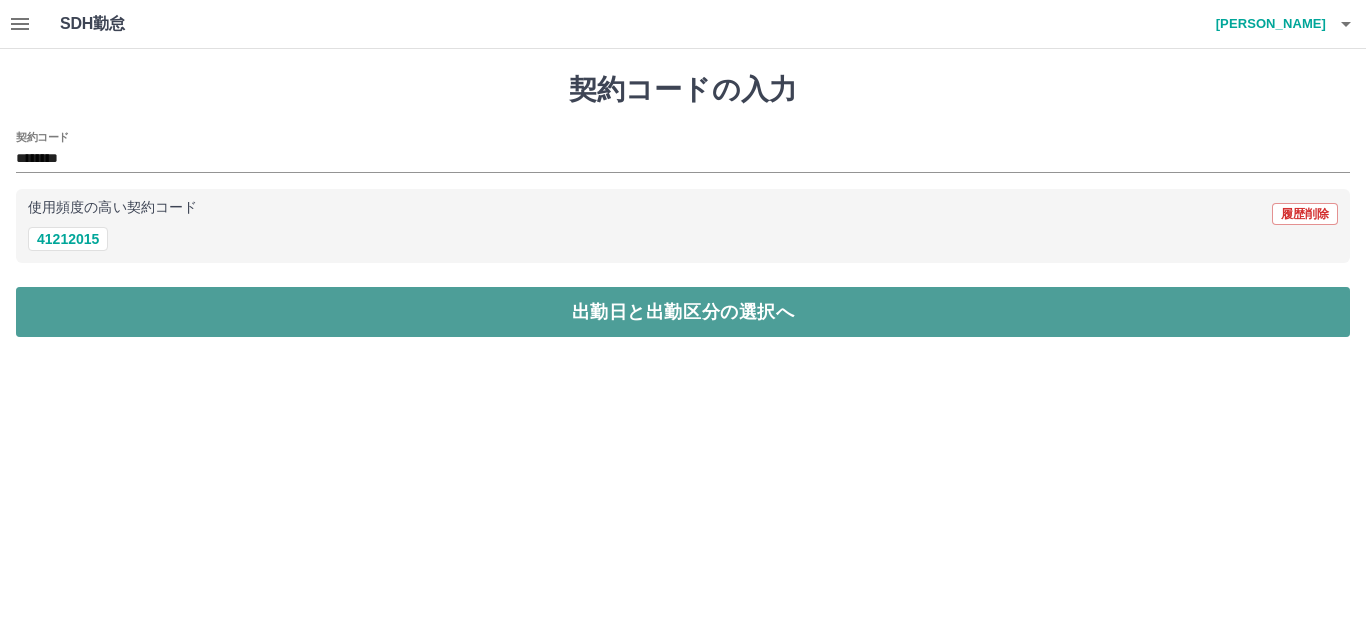 click on "出勤日と出勤区分の選択へ" at bounding box center [683, 312] 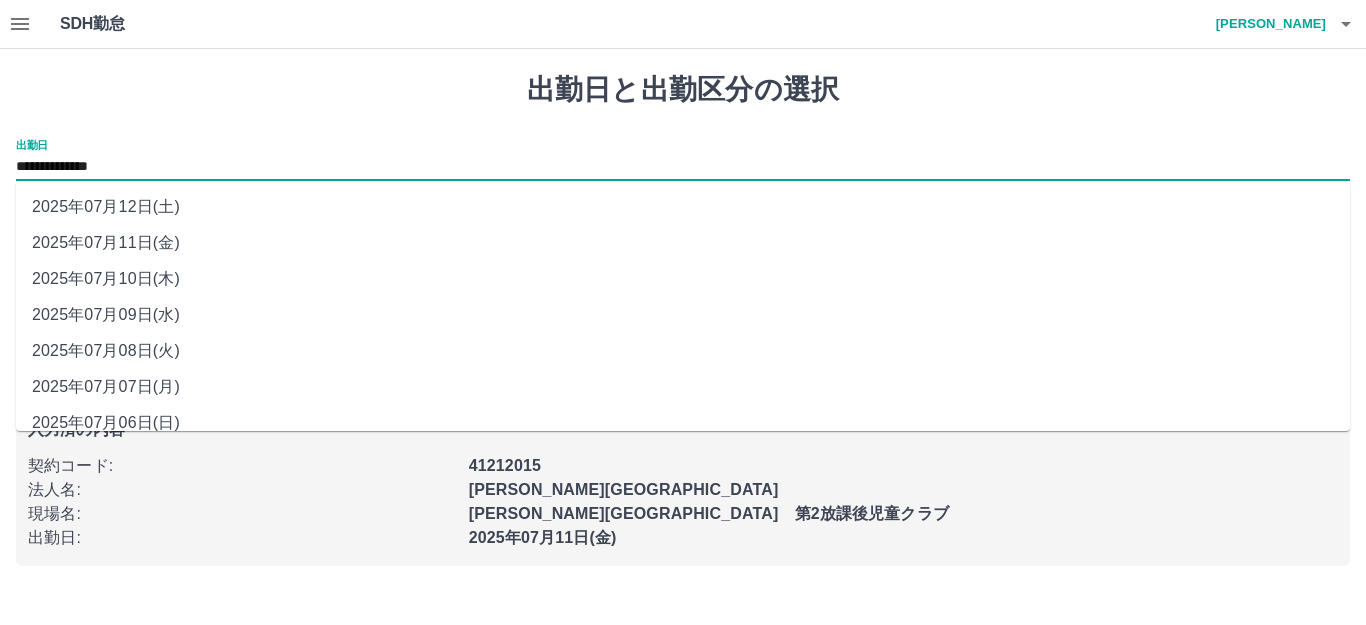 click on "**********" at bounding box center (683, 167) 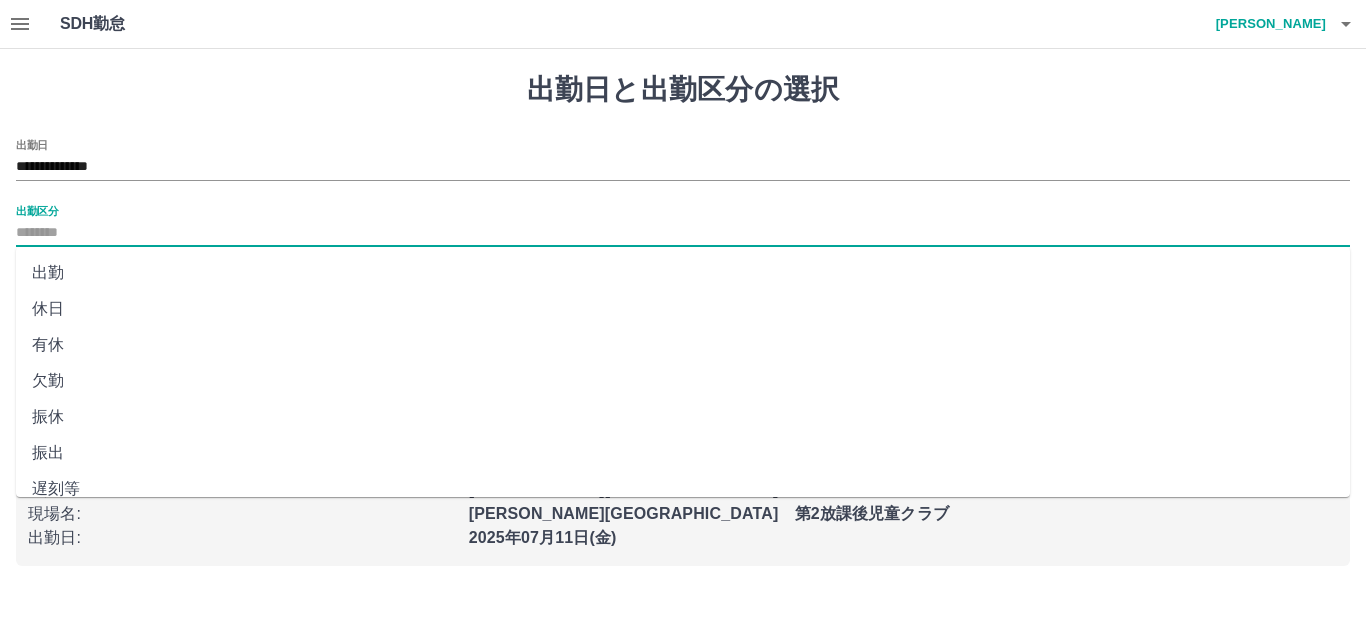 click on "出勤区分" at bounding box center [683, 233] 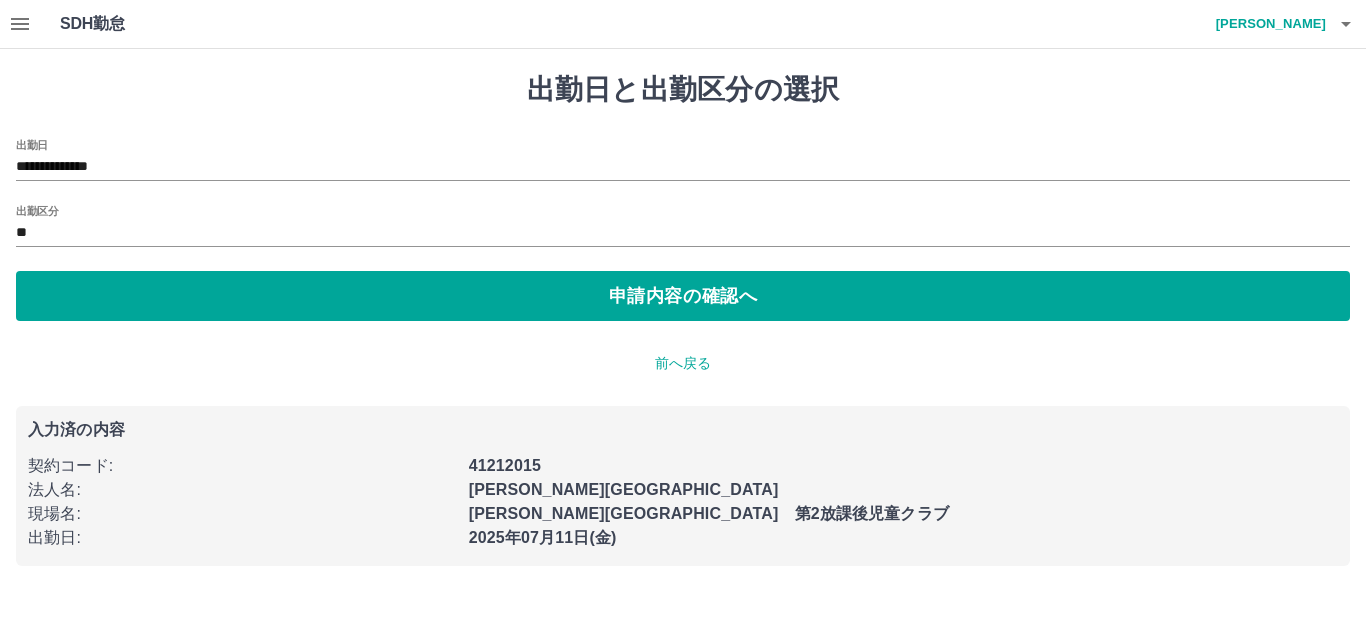 click on "**********" at bounding box center (683, 319) 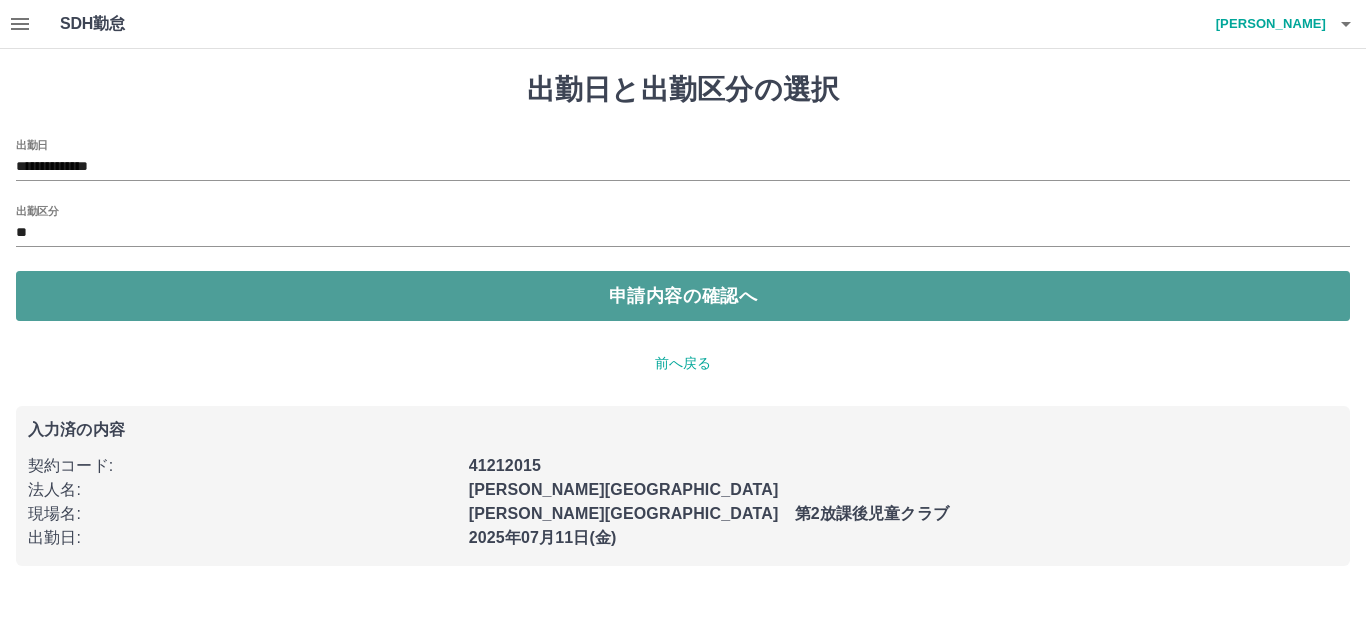 click on "申請内容の確認へ" at bounding box center [683, 296] 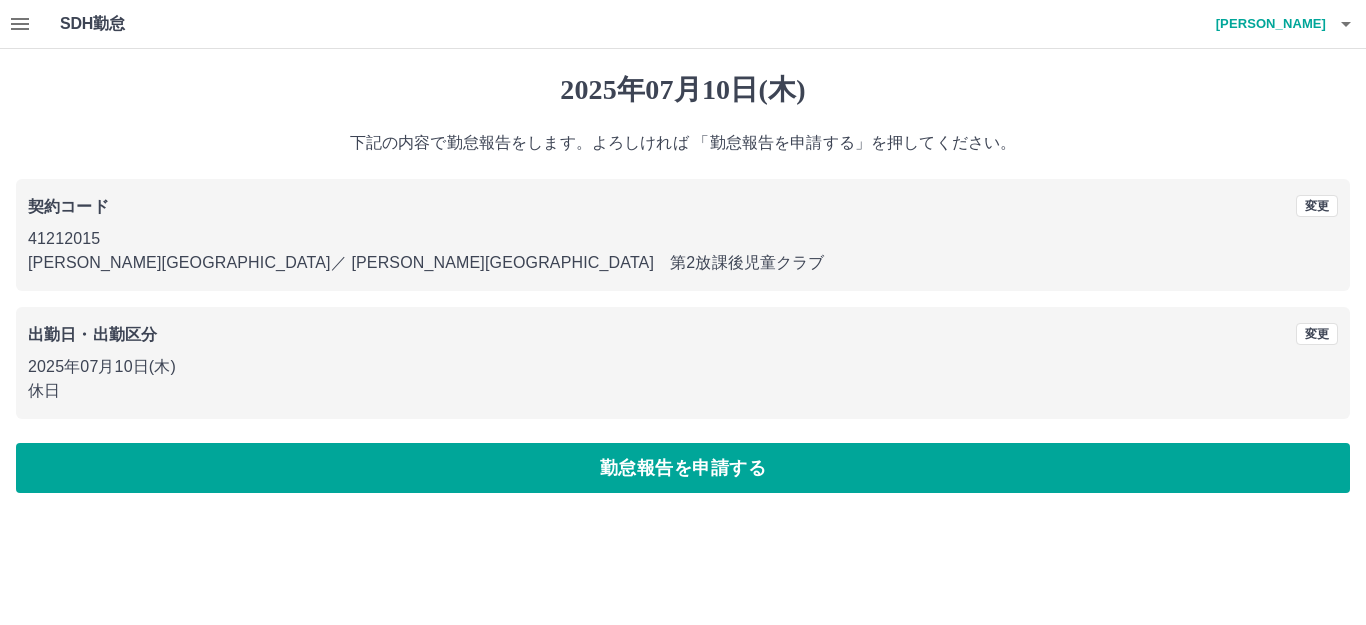 click on "勤怠報告を申請する" at bounding box center [683, 468] 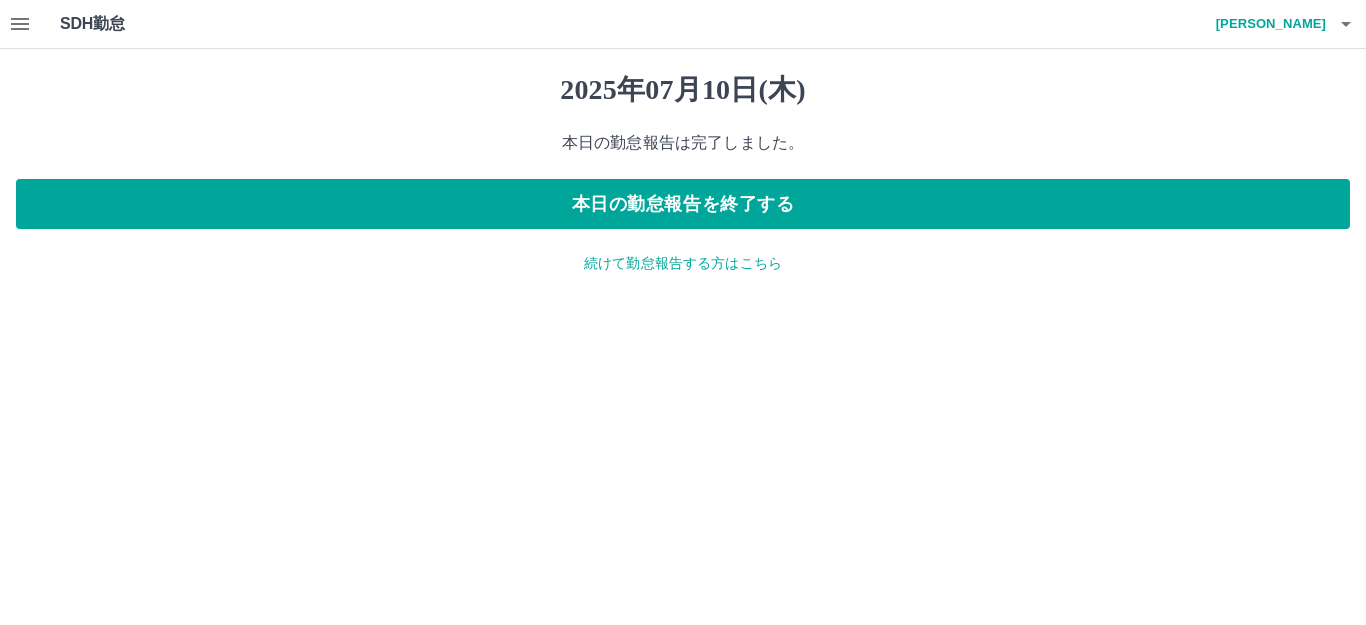 click on "続けて勤怠報告する方はこちら" at bounding box center [683, 263] 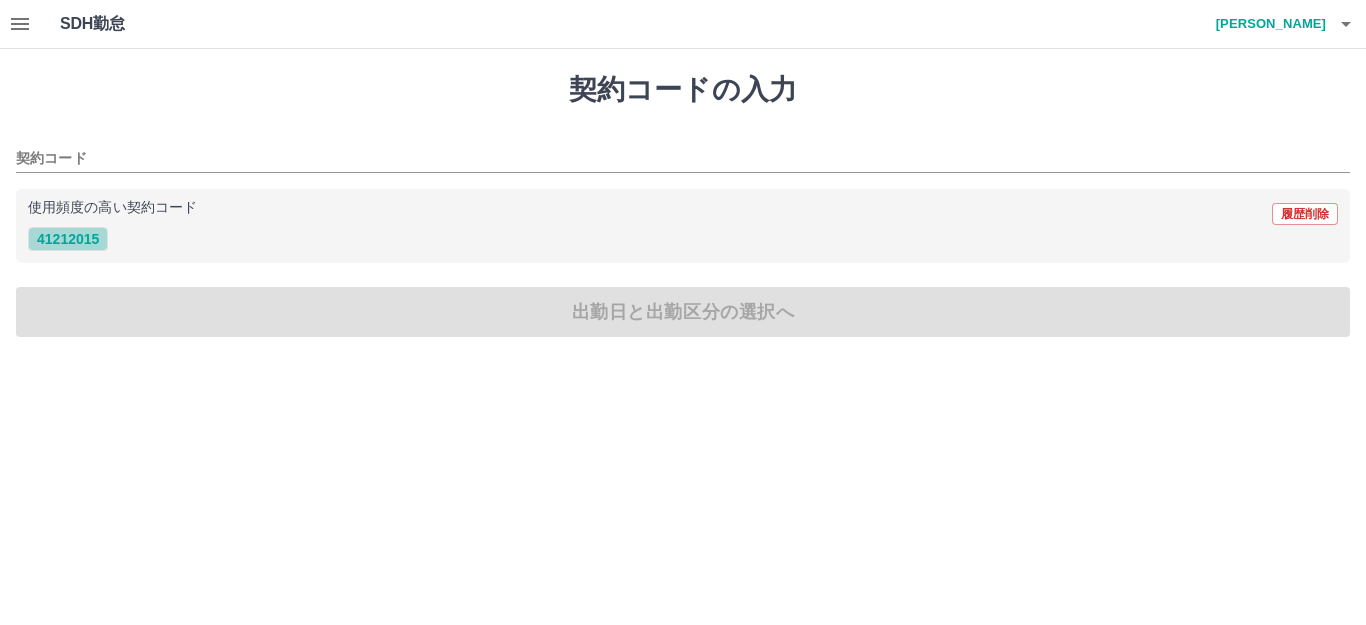 click on "41212015" at bounding box center (68, 239) 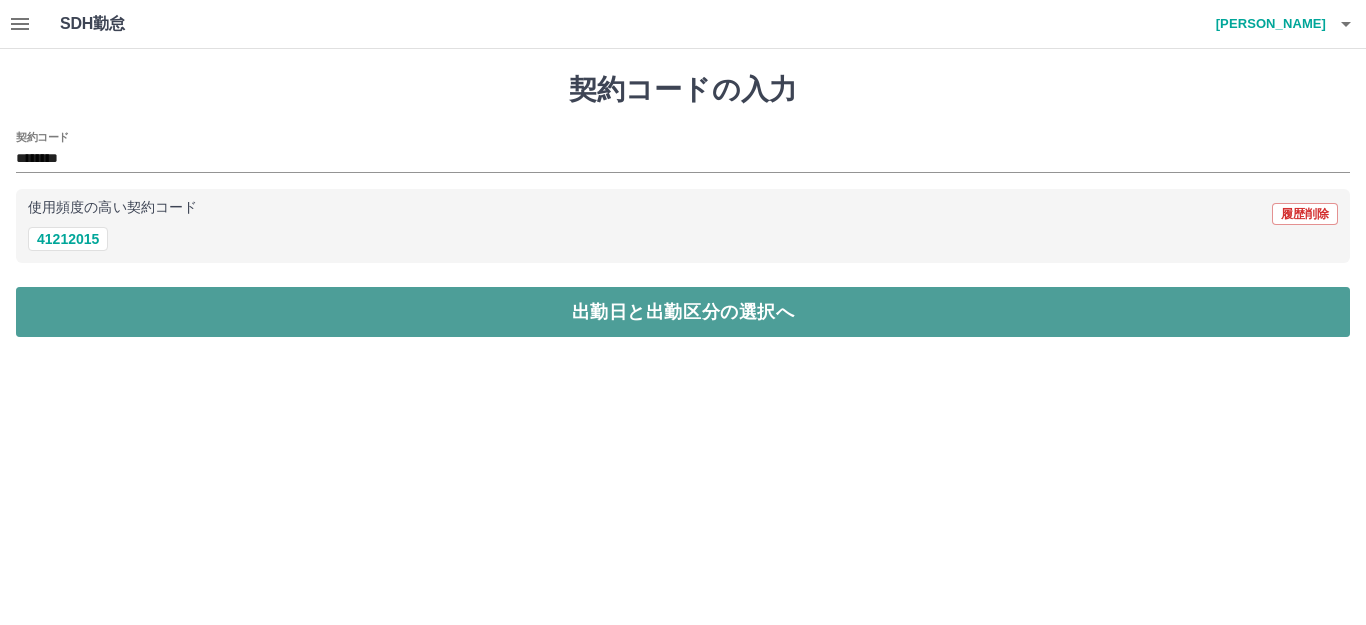 click on "出勤日と出勤区分の選択へ" at bounding box center [683, 312] 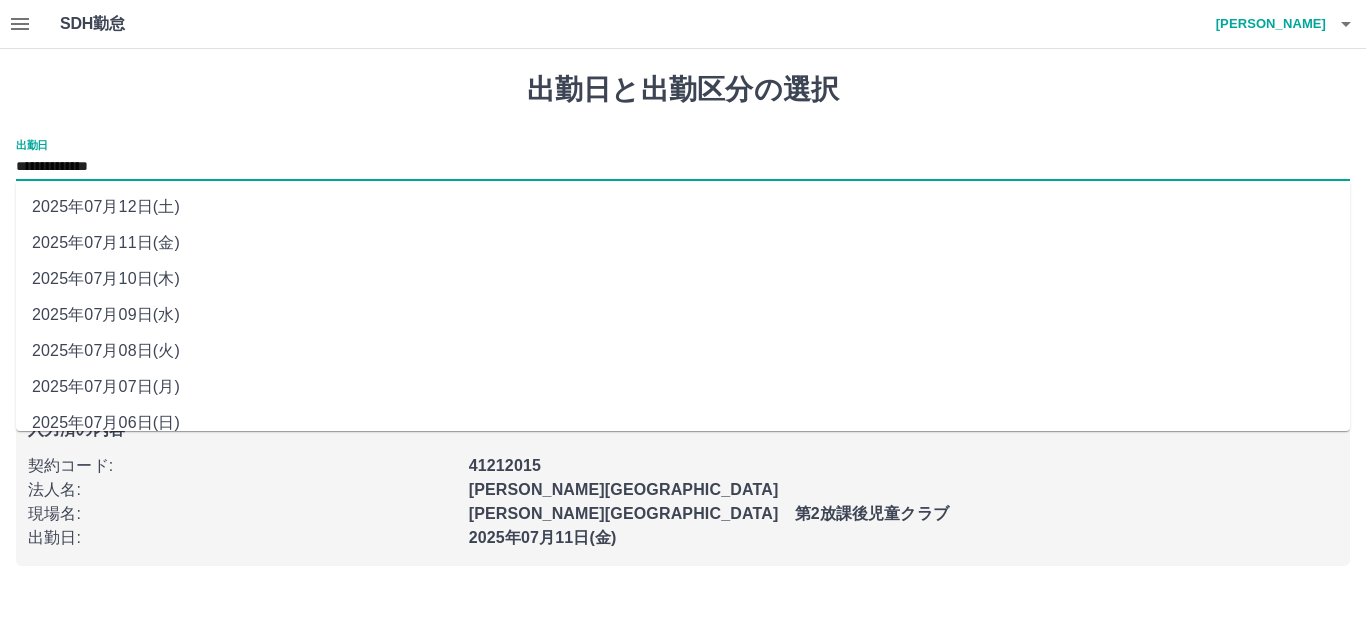 click on "**********" at bounding box center [683, 167] 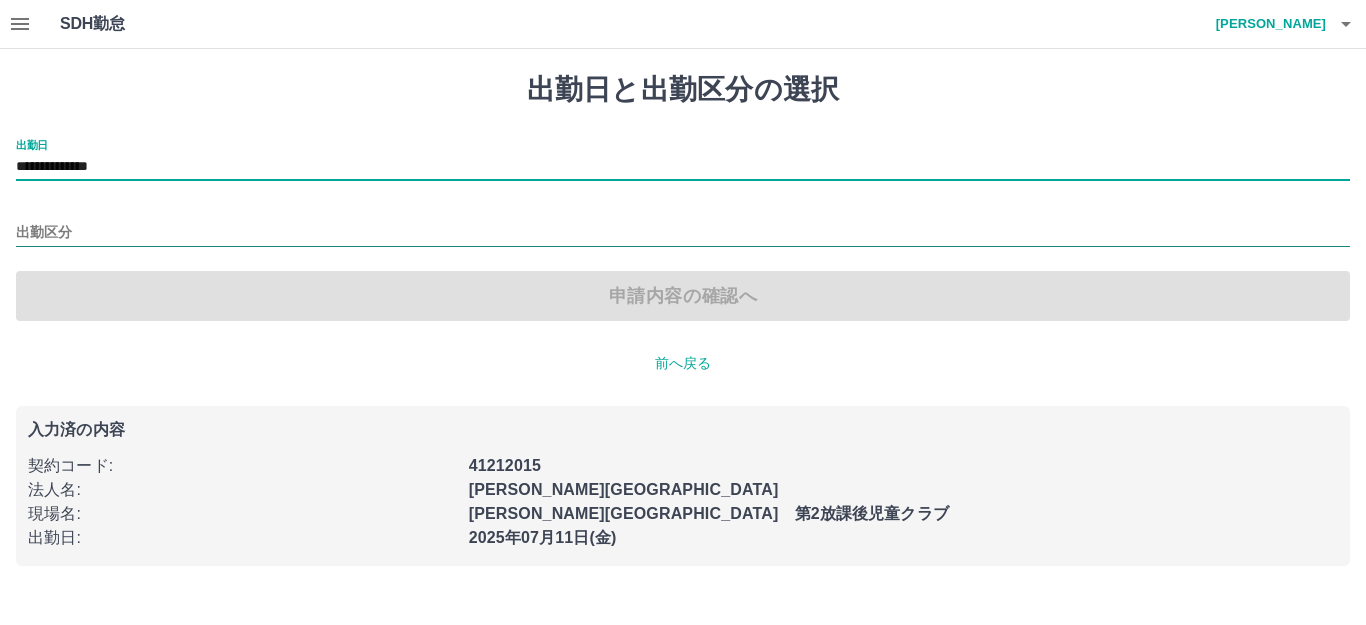 click on "出勤区分" at bounding box center (683, 233) 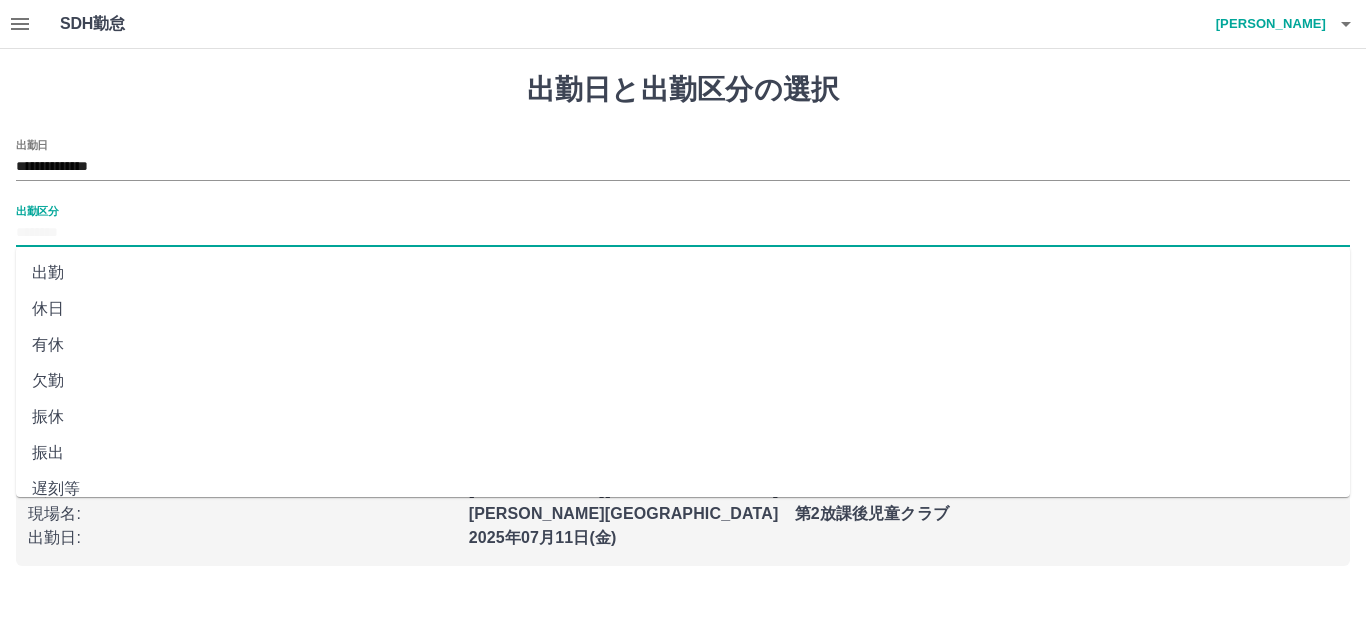 click on "休日" at bounding box center [683, 309] 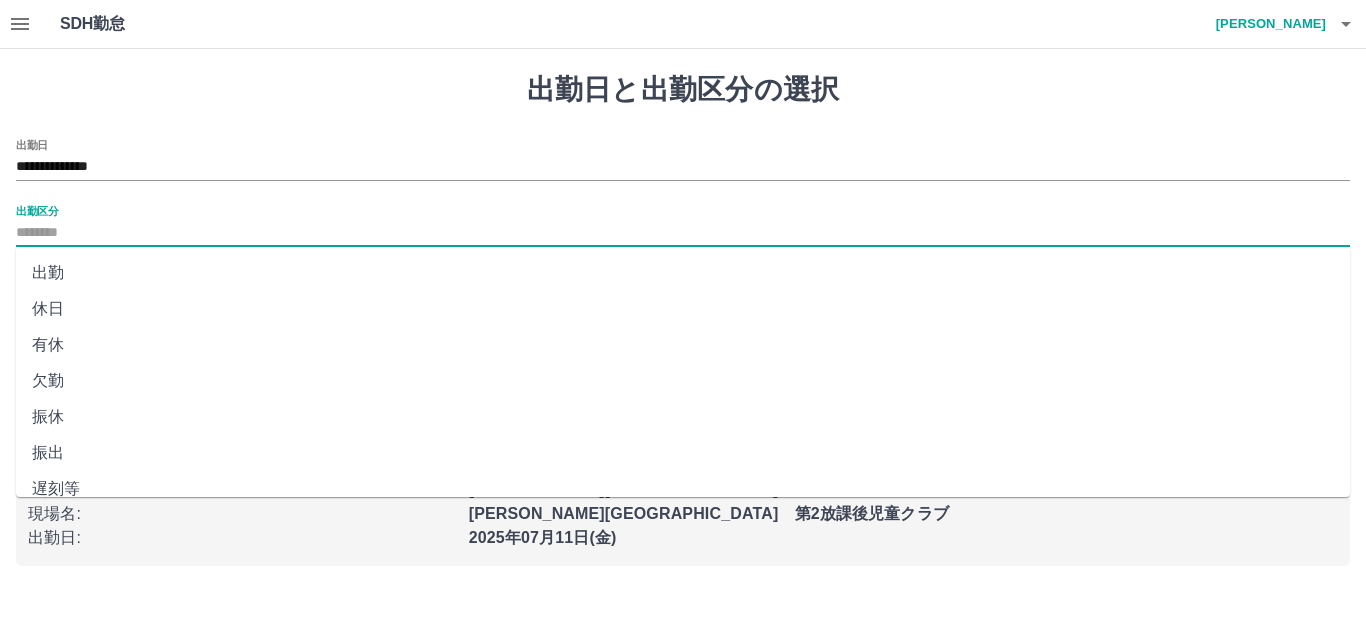 type on "**" 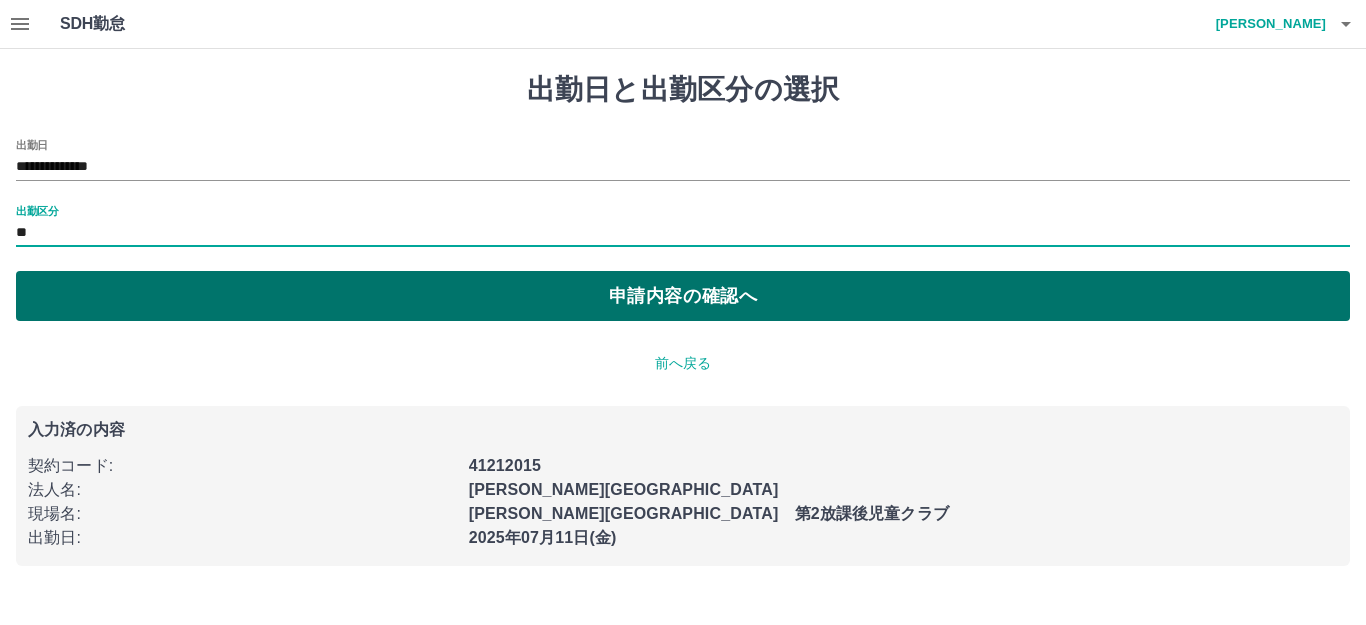 click on "申請内容の確認へ" at bounding box center [683, 296] 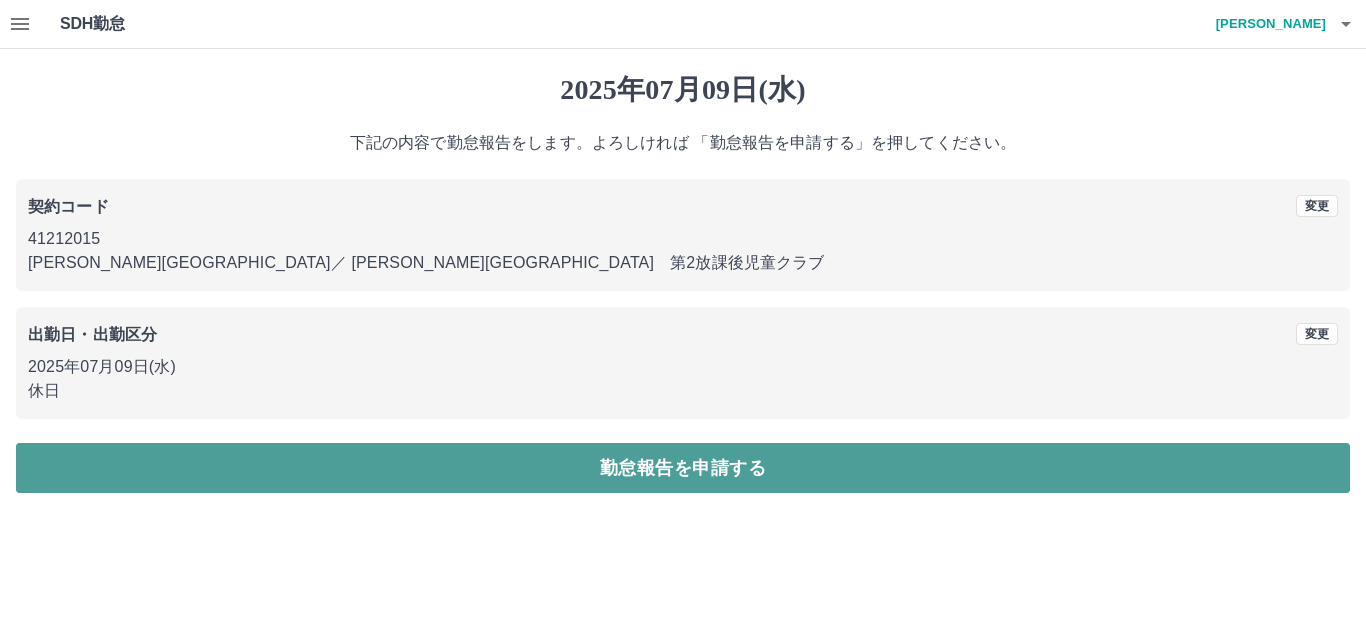 click on "勤怠報告を申請する" at bounding box center [683, 468] 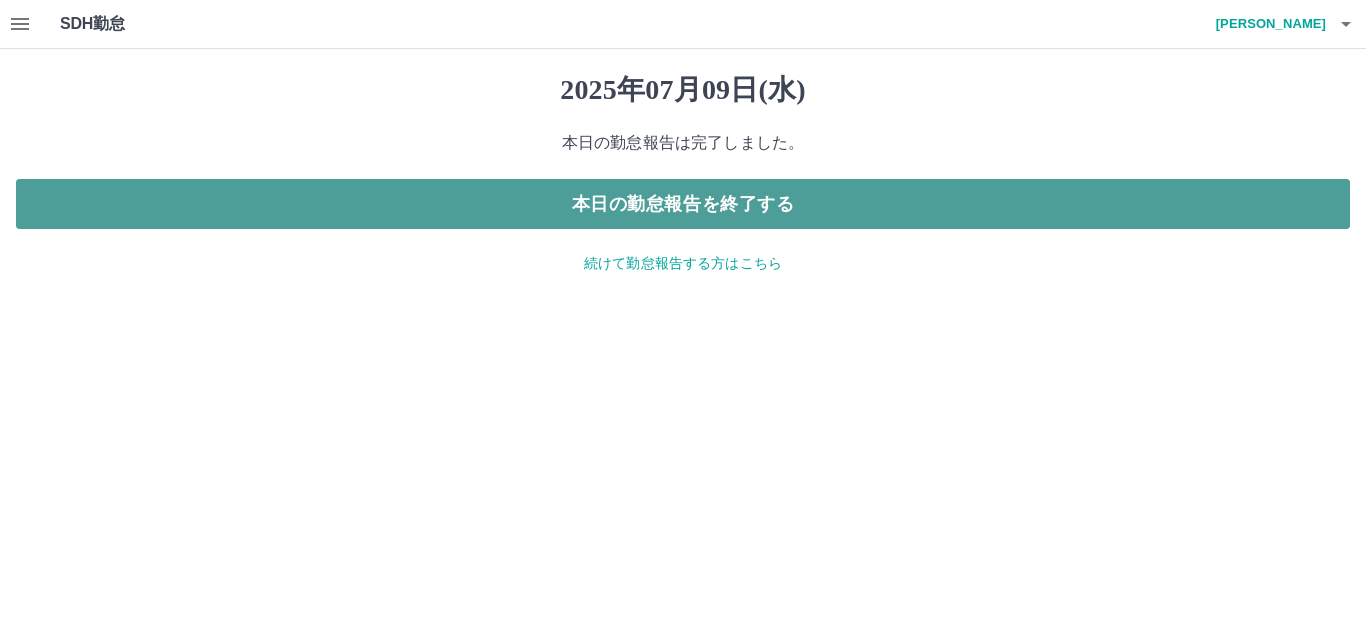 click on "本日の勤怠報告を終了する" at bounding box center (683, 204) 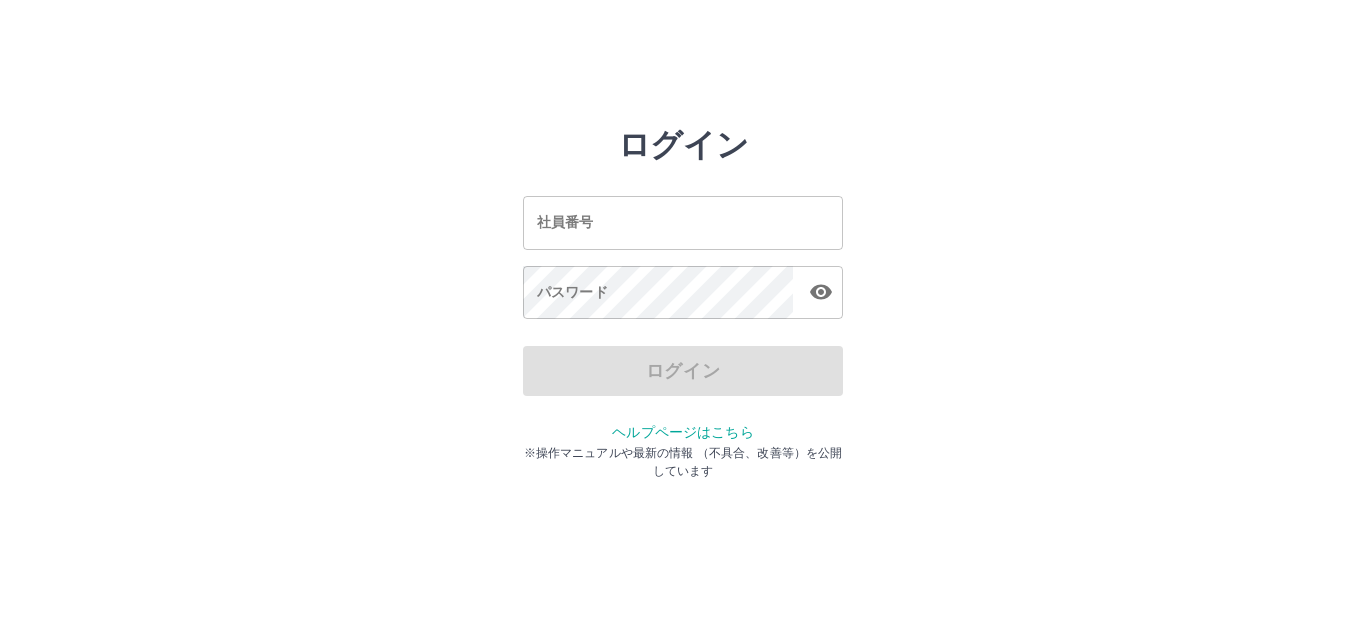 scroll, scrollTop: 0, scrollLeft: 0, axis: both 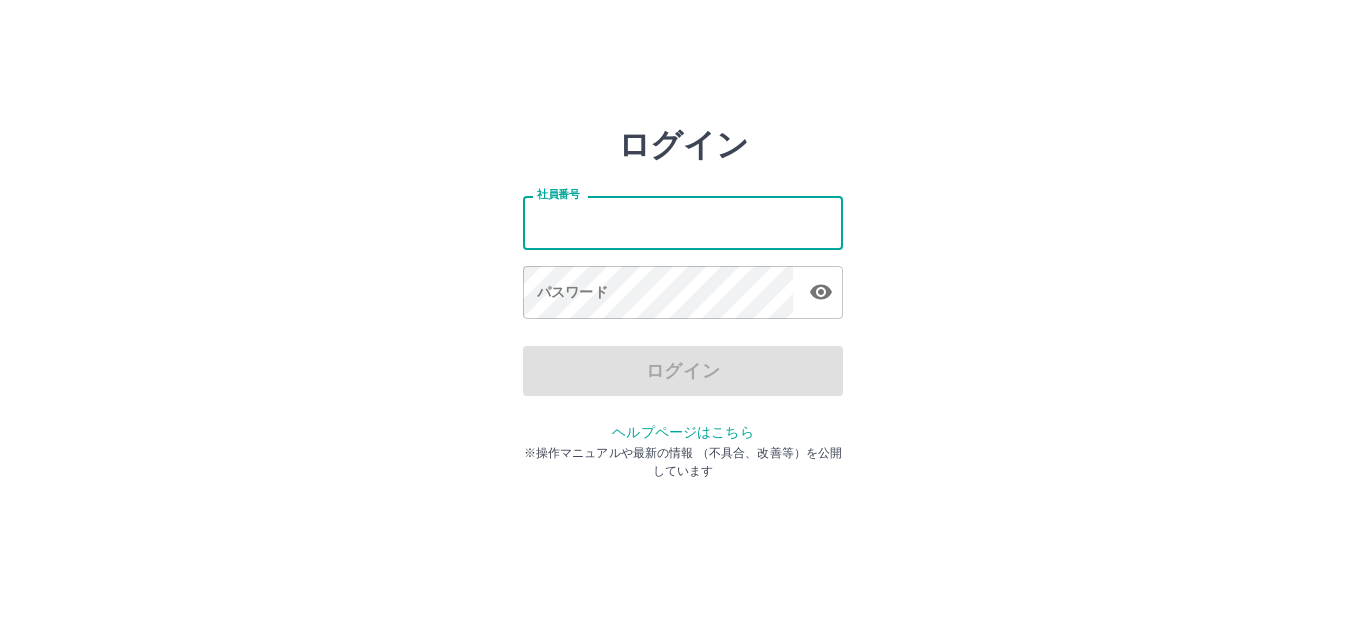 click on "社員番号" at bounding box center [683, 222] 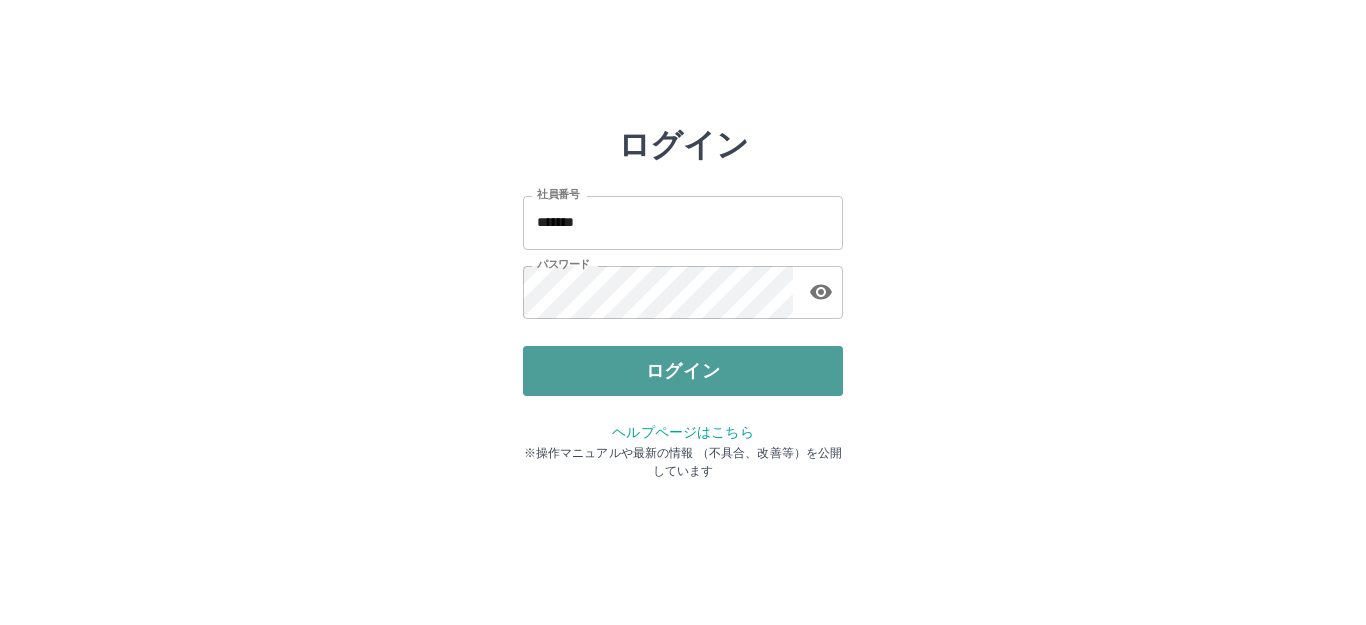 click on "ログイン" at bounding box center (683, 371) 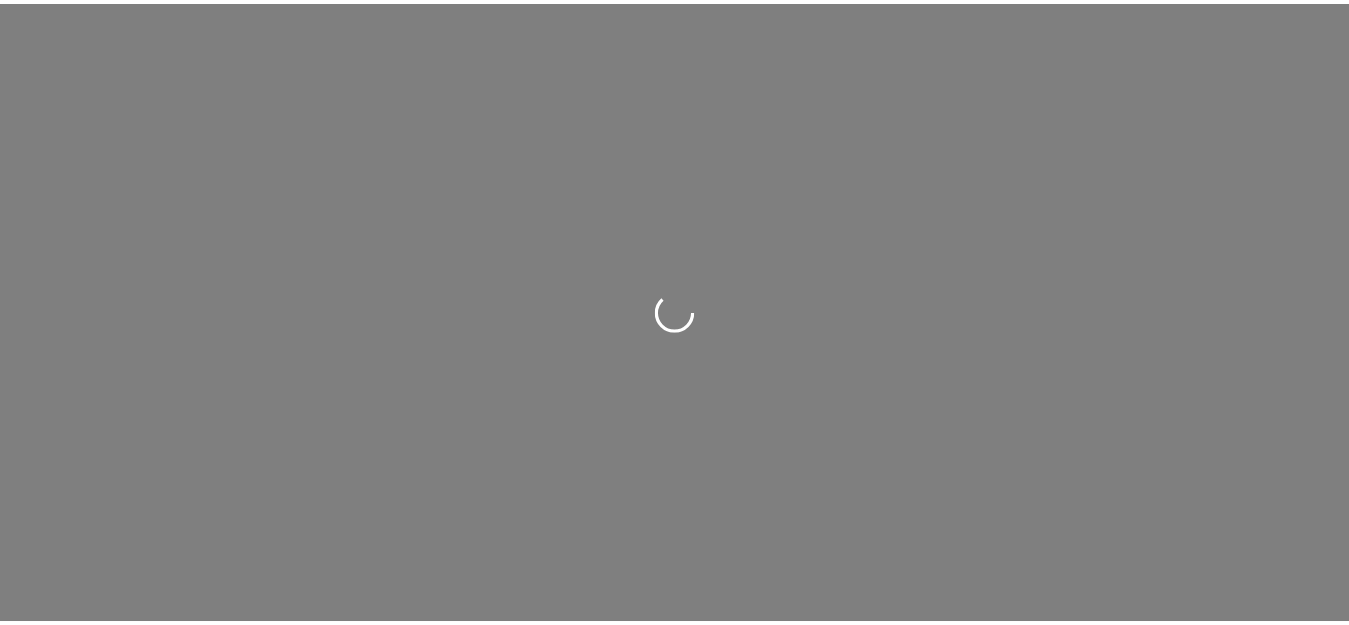 scroll, scrollTop: 0, scrollLeft: 0, axis: both 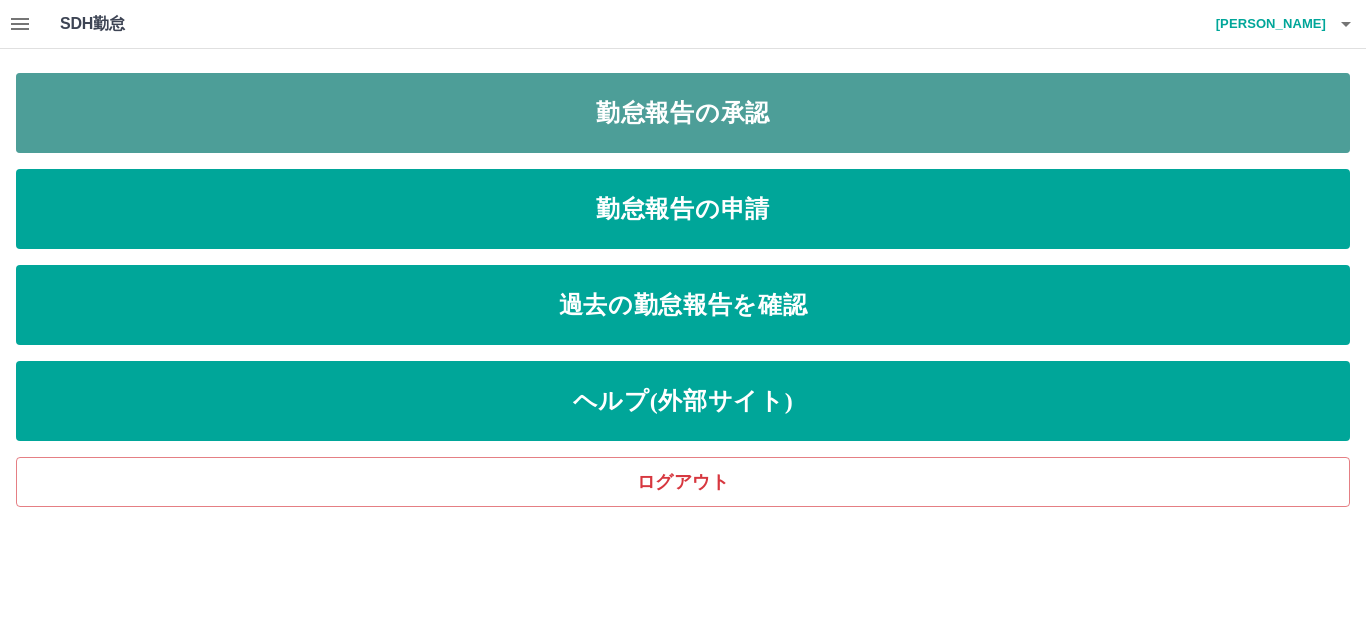 click on "勤怠報告の承認" at bounding box center (683, 113) 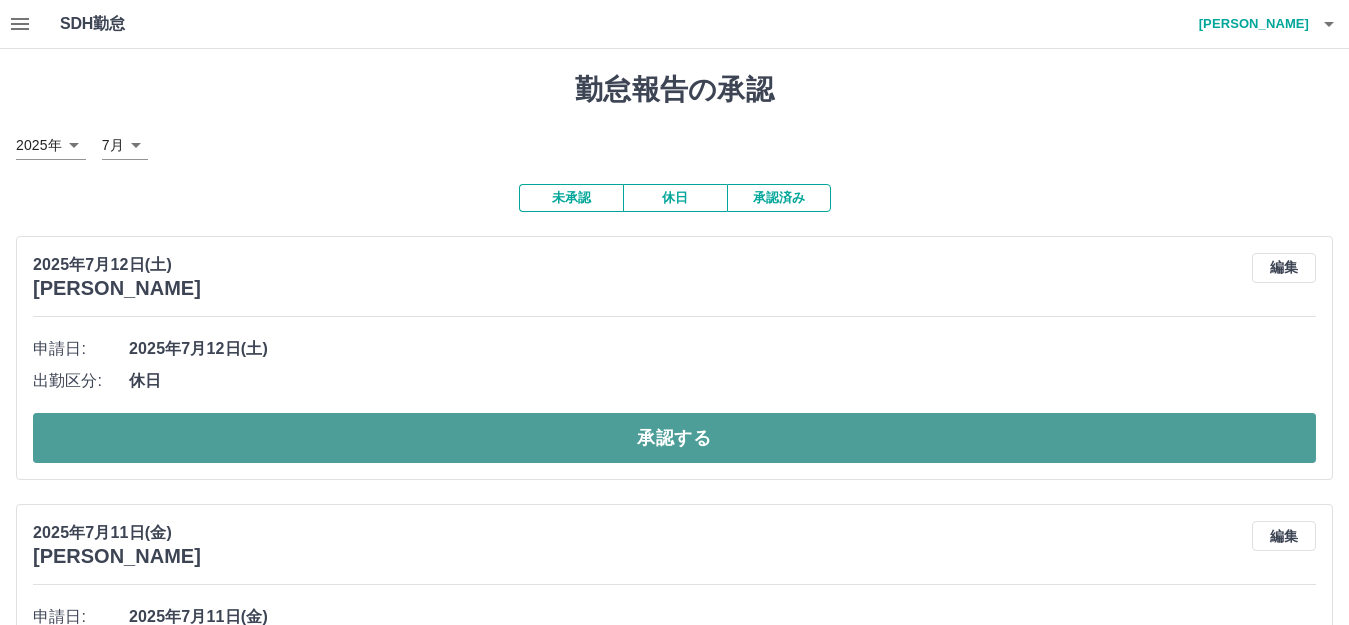 click on "承認する" at bounding box center (674, 438) 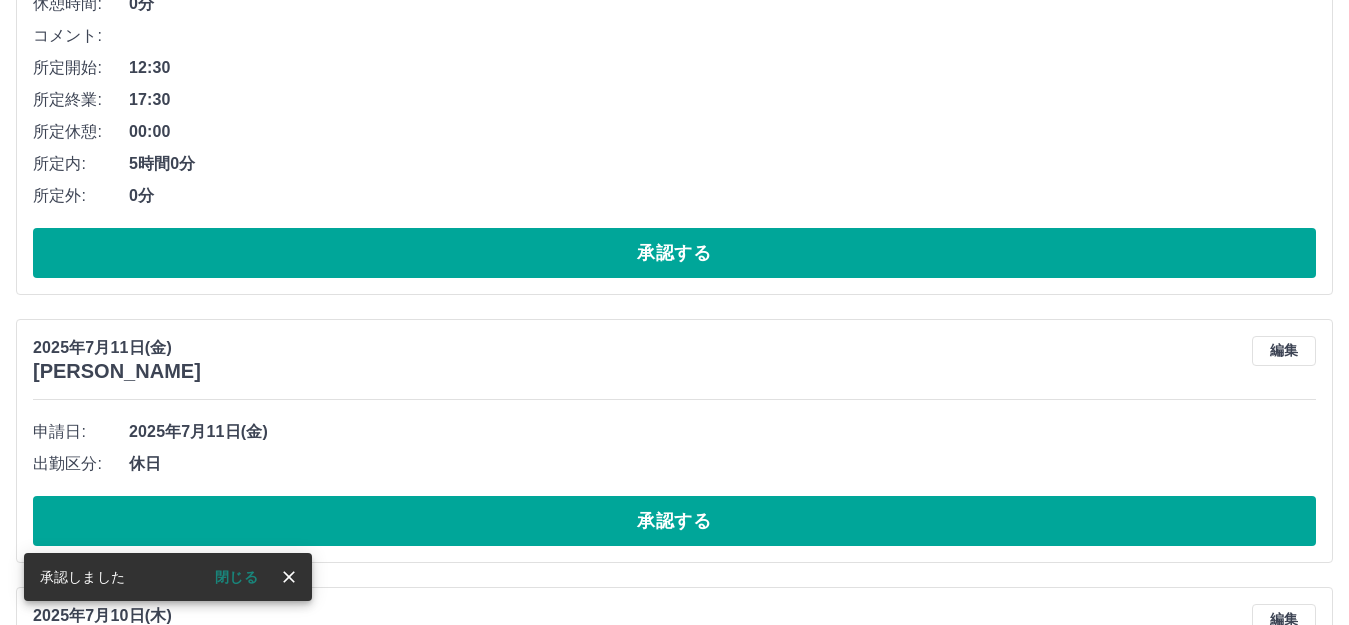 scroll, scrollTop: 1700, scrollLeft: 0, axis: vertical 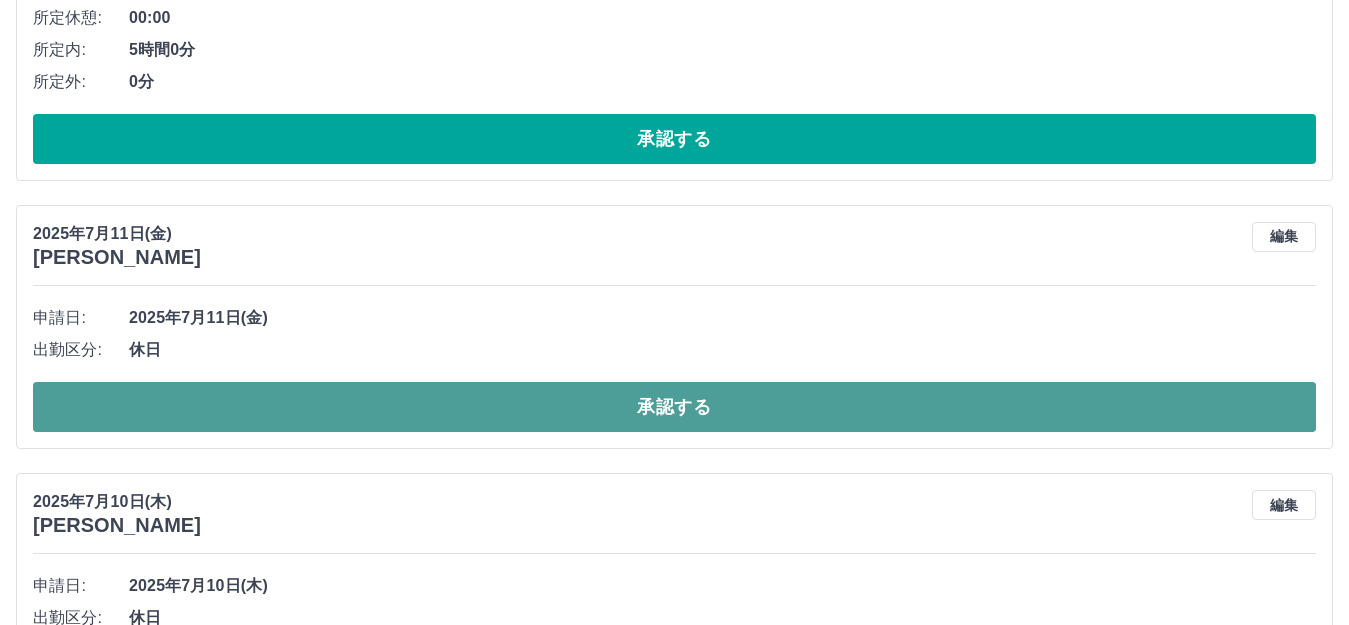 click on "承認する" at bounding box center (674, 407) 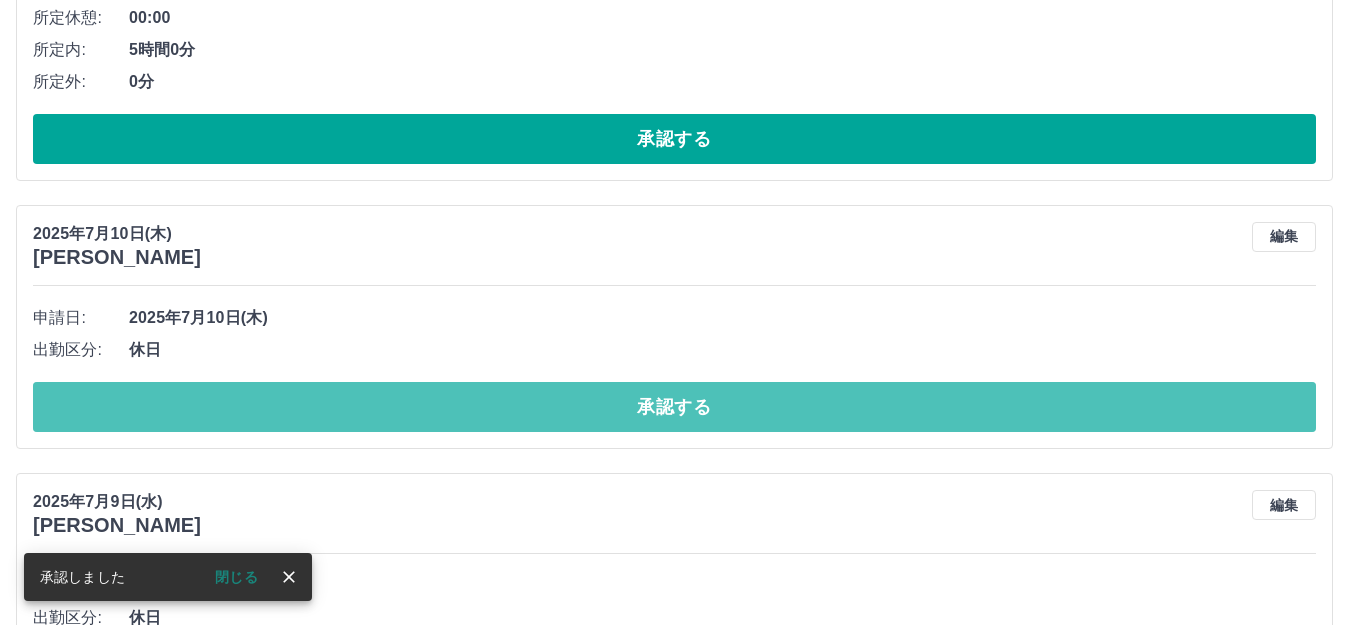click on "承認する" at bounding box center (674, 407) 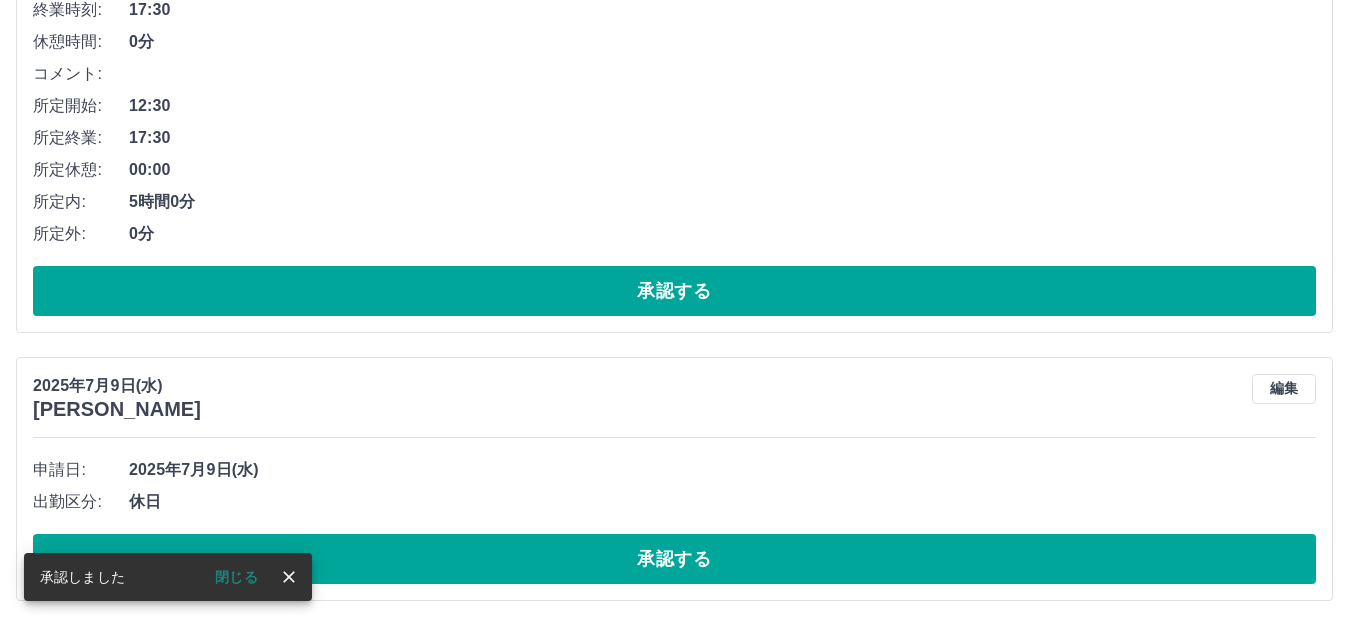 scroll, scrollTop: 1550, scrollLeft: 0, axis: vertical 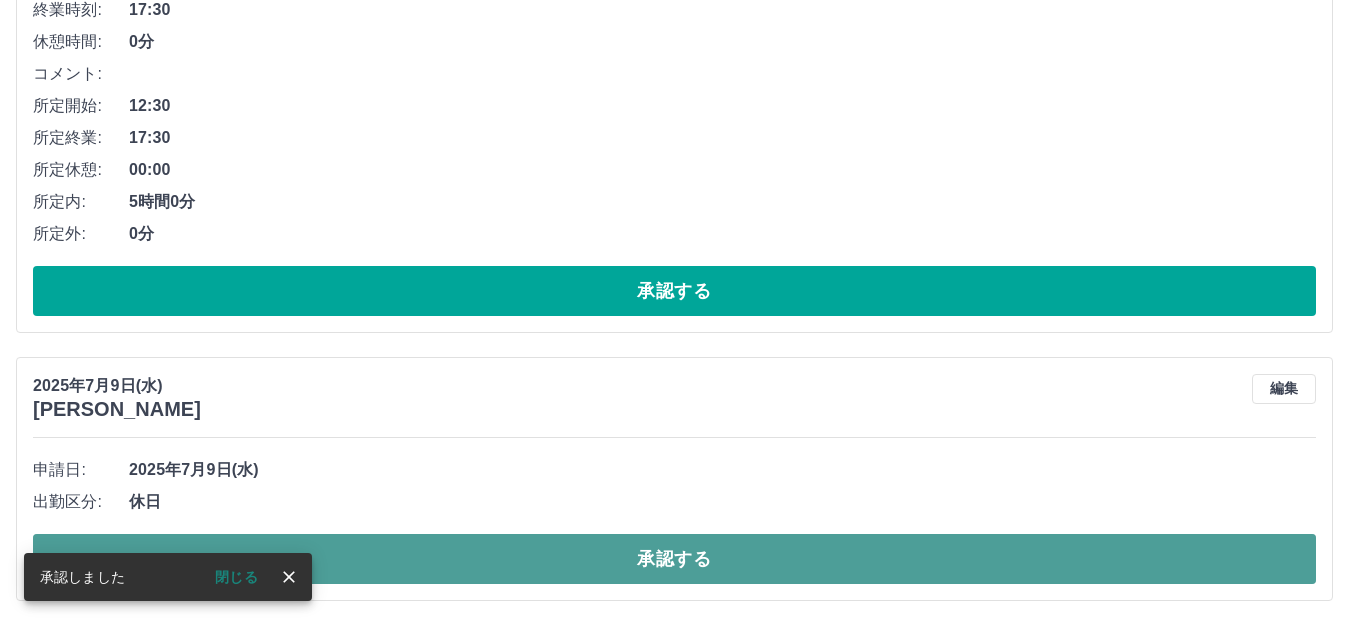 click on "承認する" at bounding box center [674, 559] 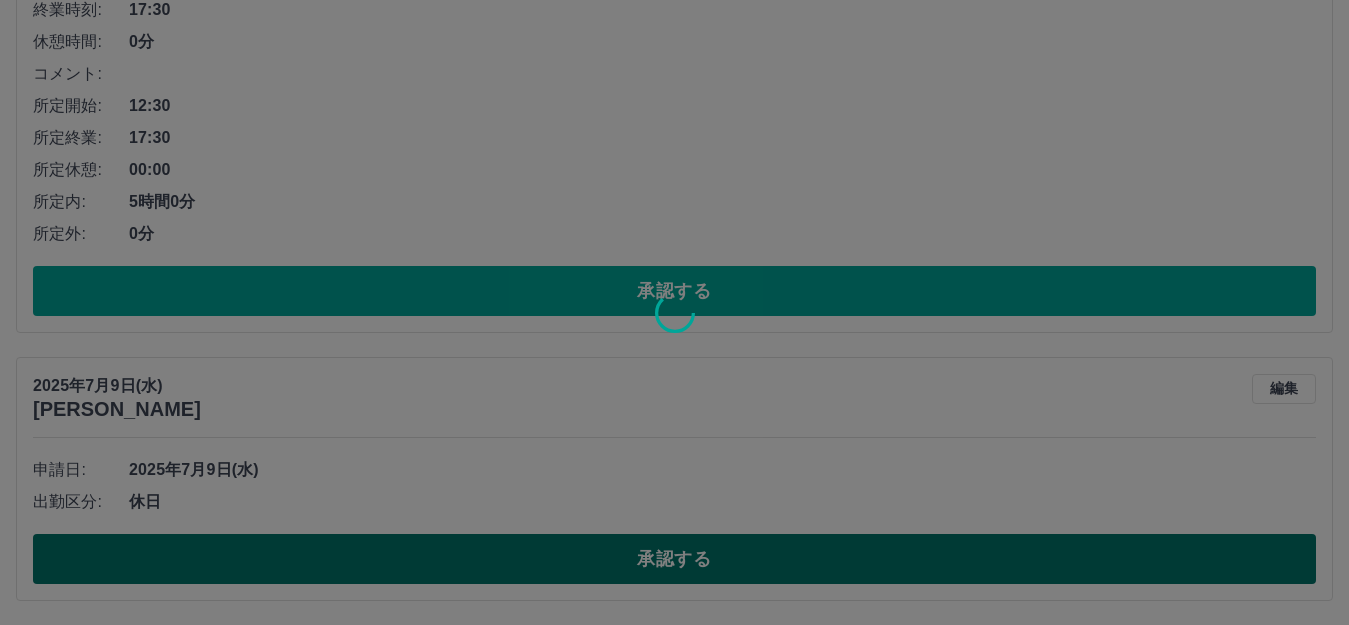 scroll, scrollTop: 1282, scrollLeft: 0, axis: vertical 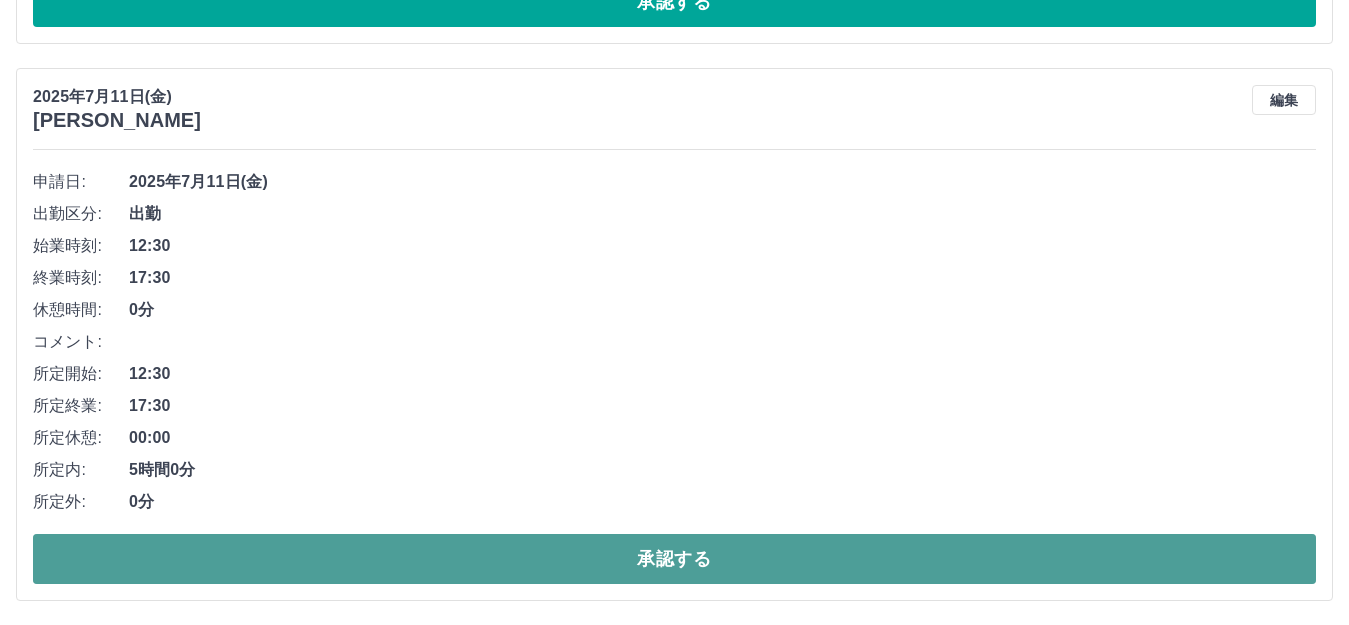 click on "承認する" at bounding box center (674, 559) 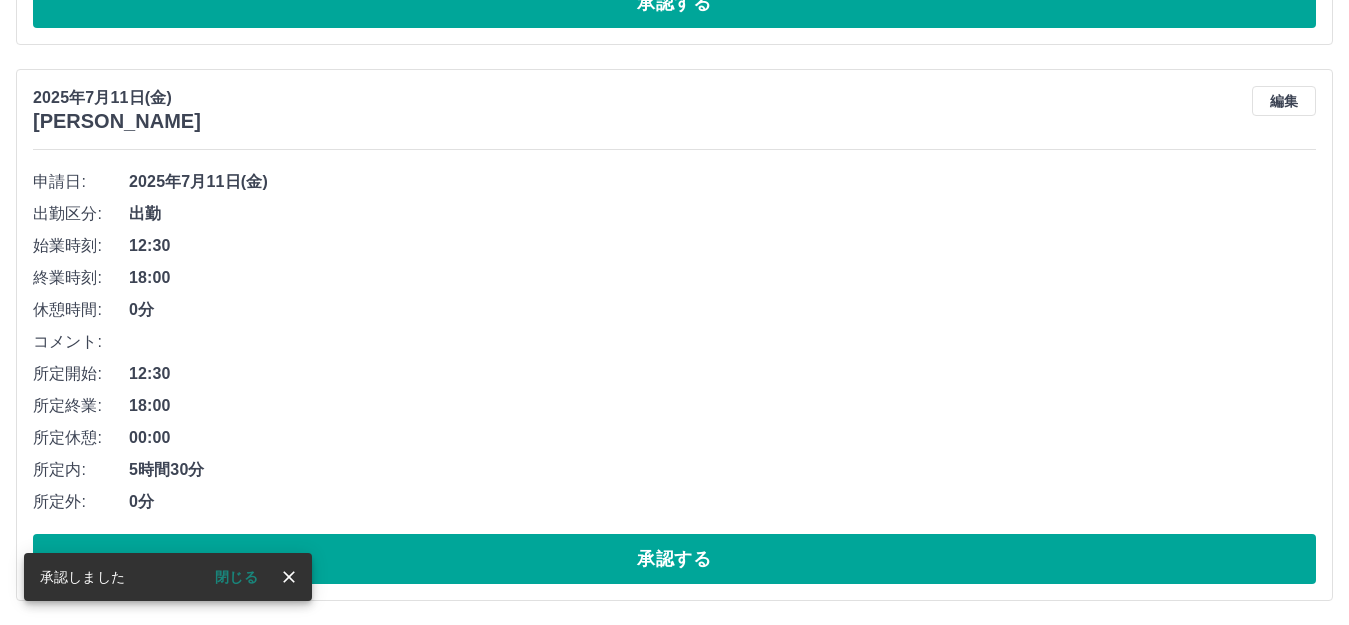 scroll, scrollTop: 725, scrollLeft: 0, axis: vertical 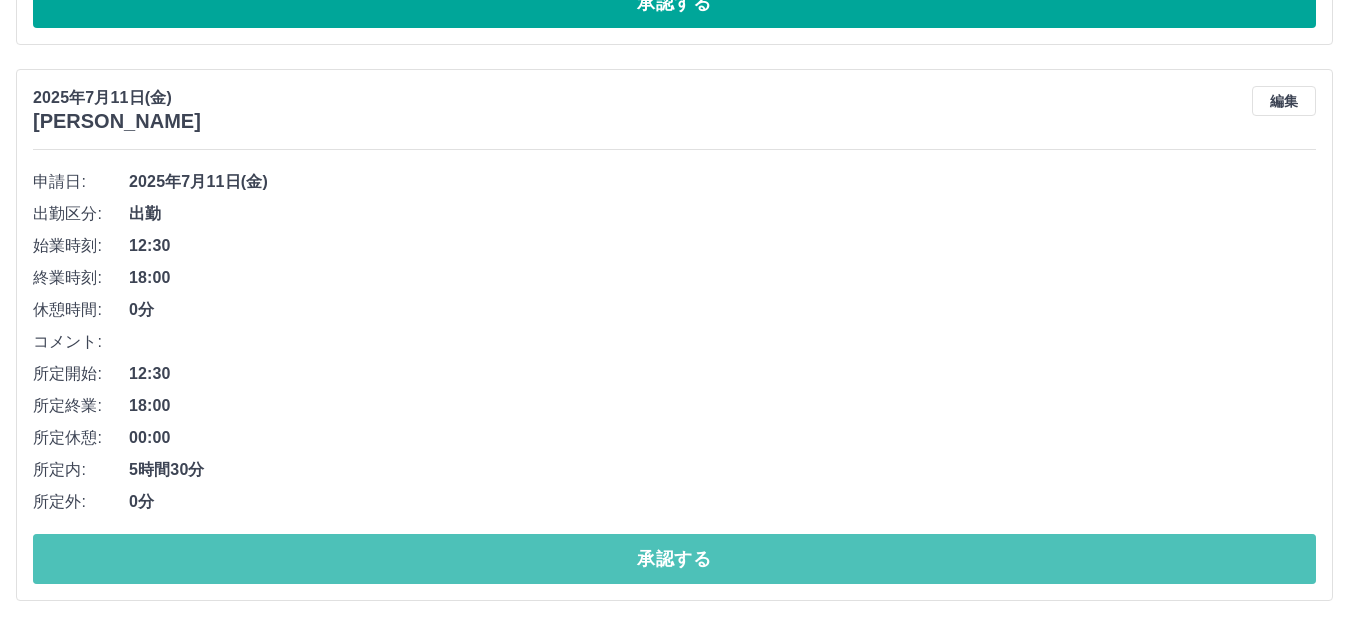 click on "承認する" at bounding box center (674, 559) 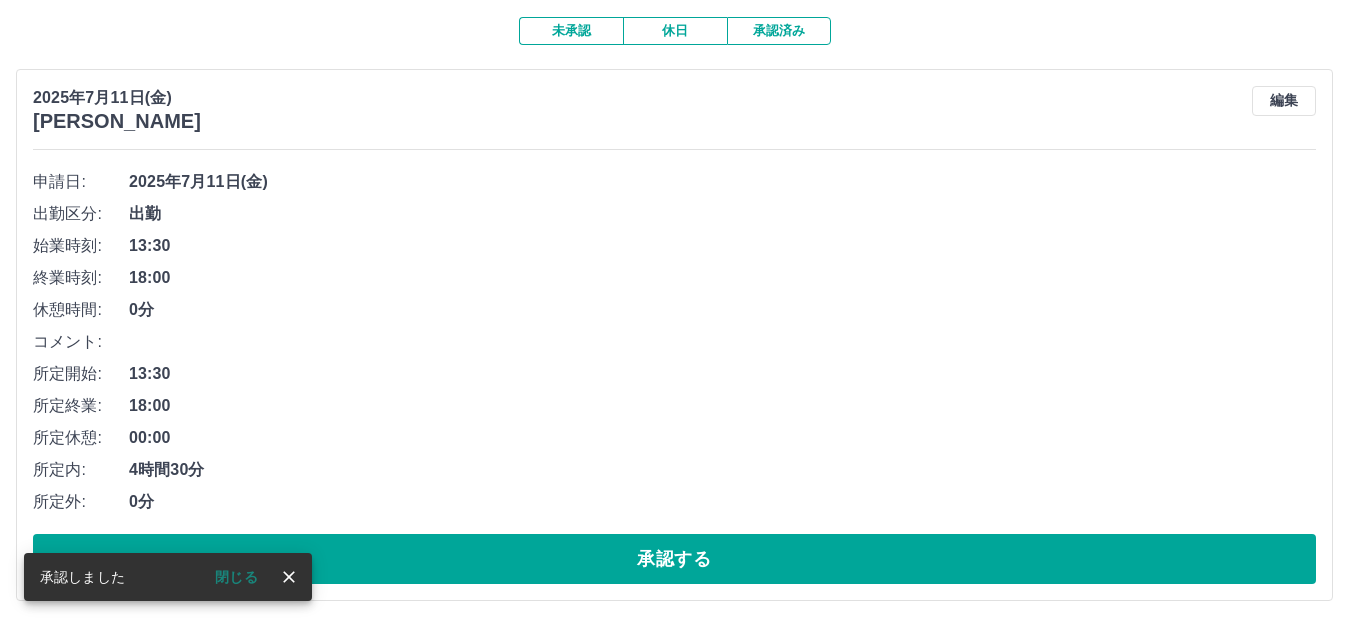 scroll, scrollTop: 169, scrollLeft: 0, axis: vertical 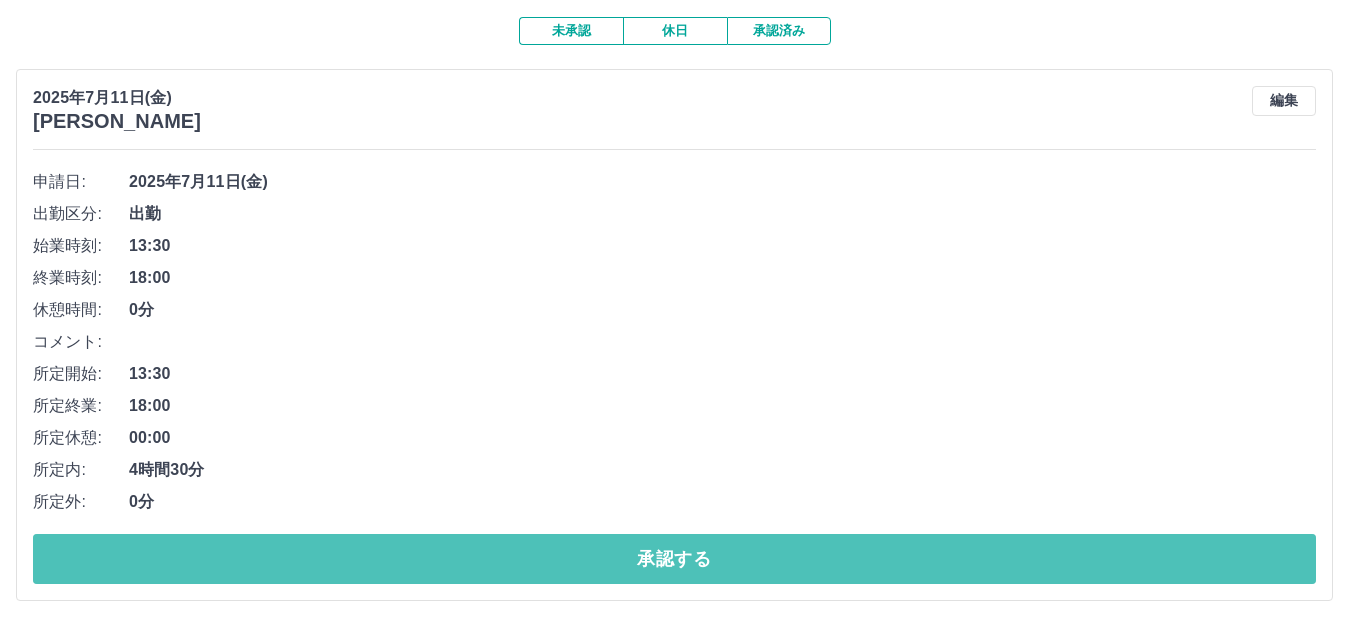 click on "承認する" at bounding box center (674, 559) 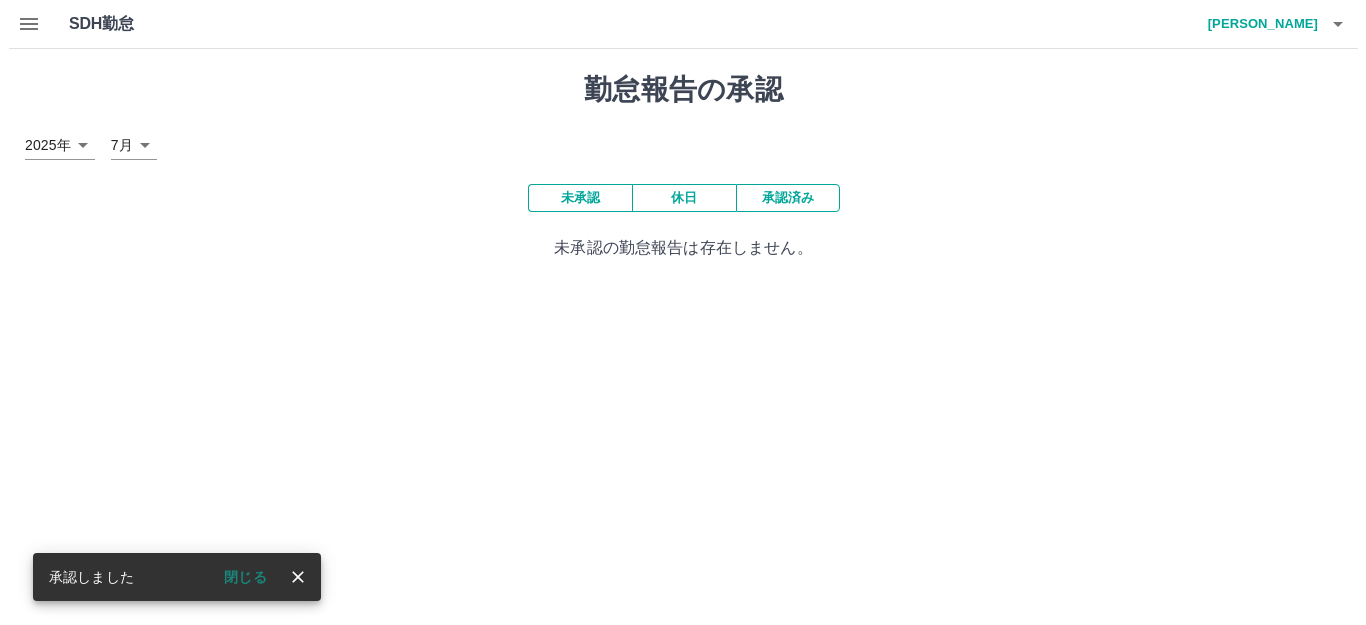 scroll, scrollTop: 0, scrollLeft: 0, axis: both 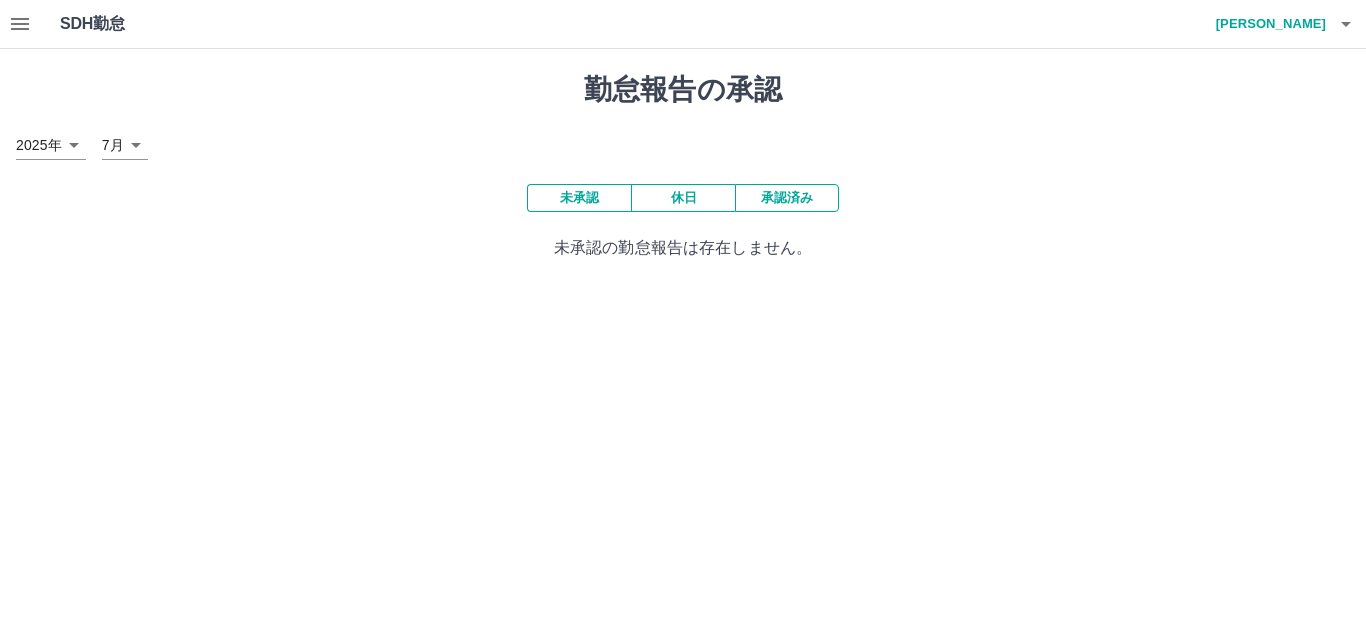 click on "酒井　美幸" at bounding box center [1266, 24] 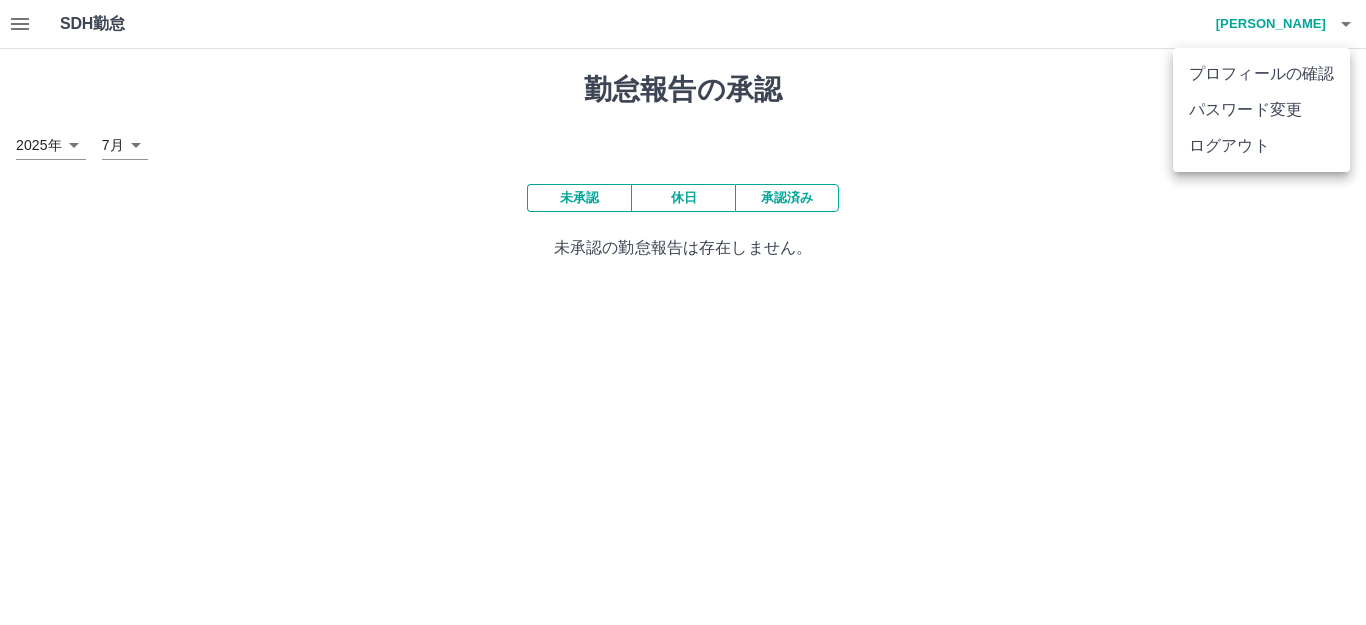 click on "ログアウト" at bounding box center [1261, 146] 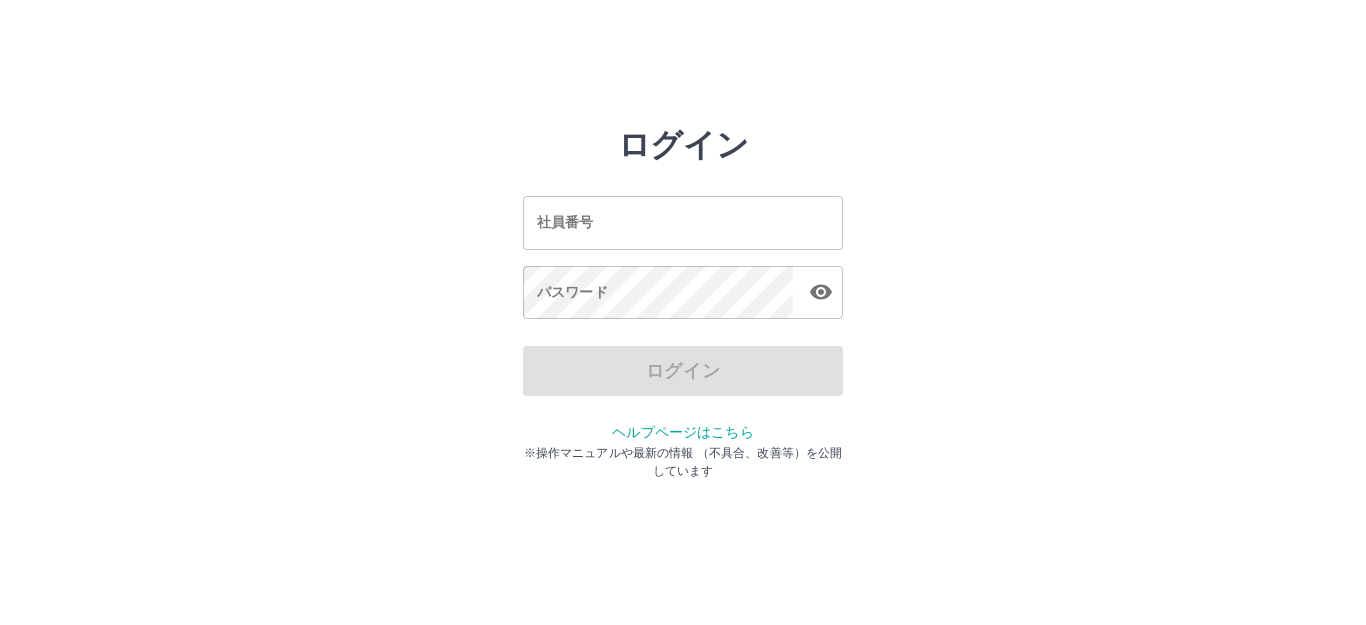 scroll, scrollTop: 0, scrollLeft: 0, axis: both 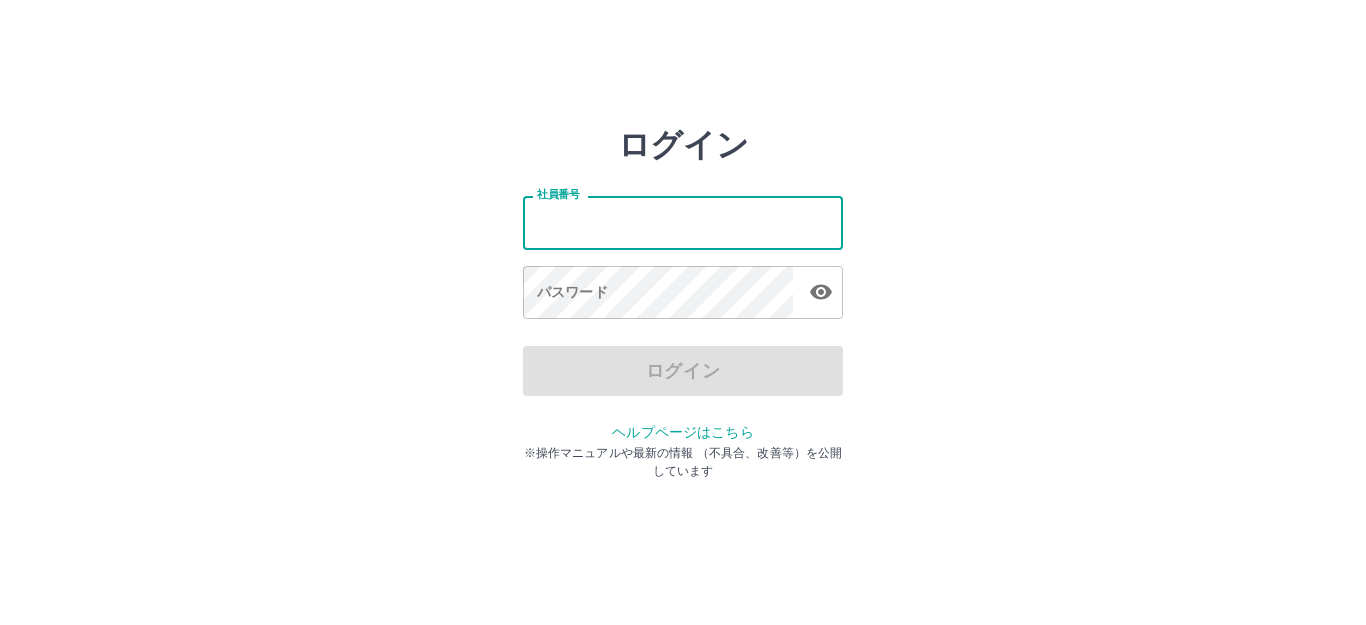 click on "社員番号" at bounding box center (683, 222) 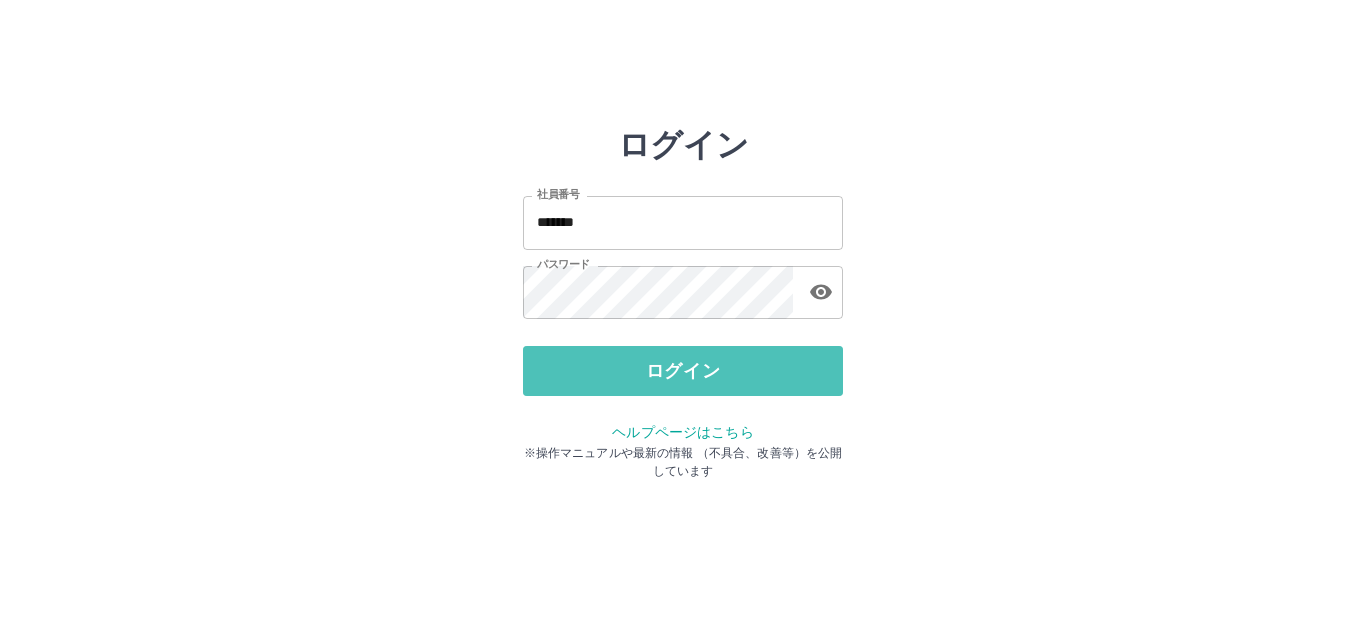 click on "ログイン" at bounding box center [683, 371] 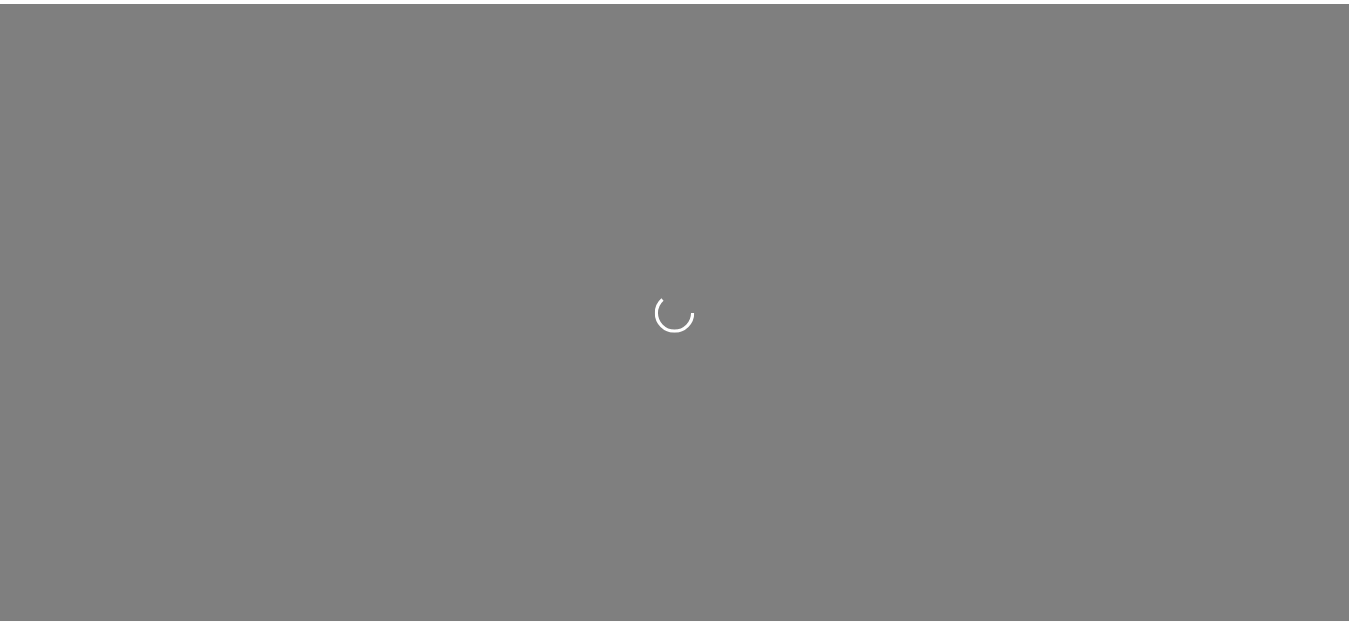 scroll, scrollTop: 0, scrollLeft: 0, axis: both 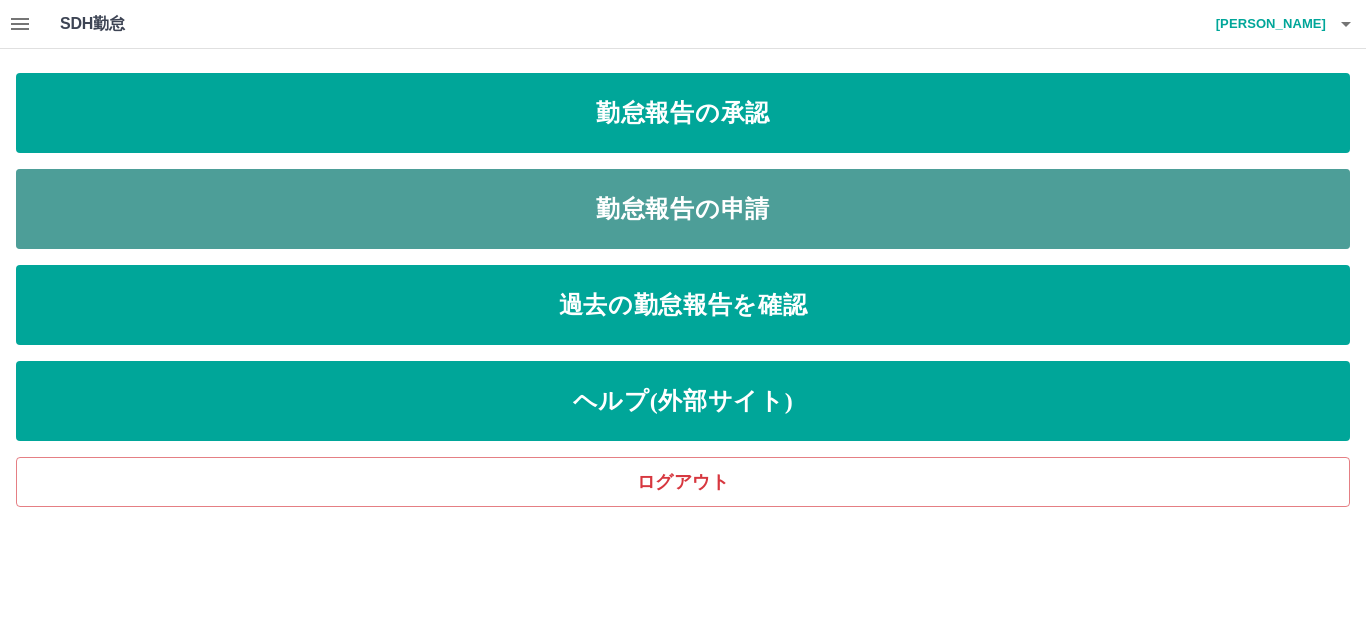click on "勤怠報告の申請" at bounding box center [683, 209] 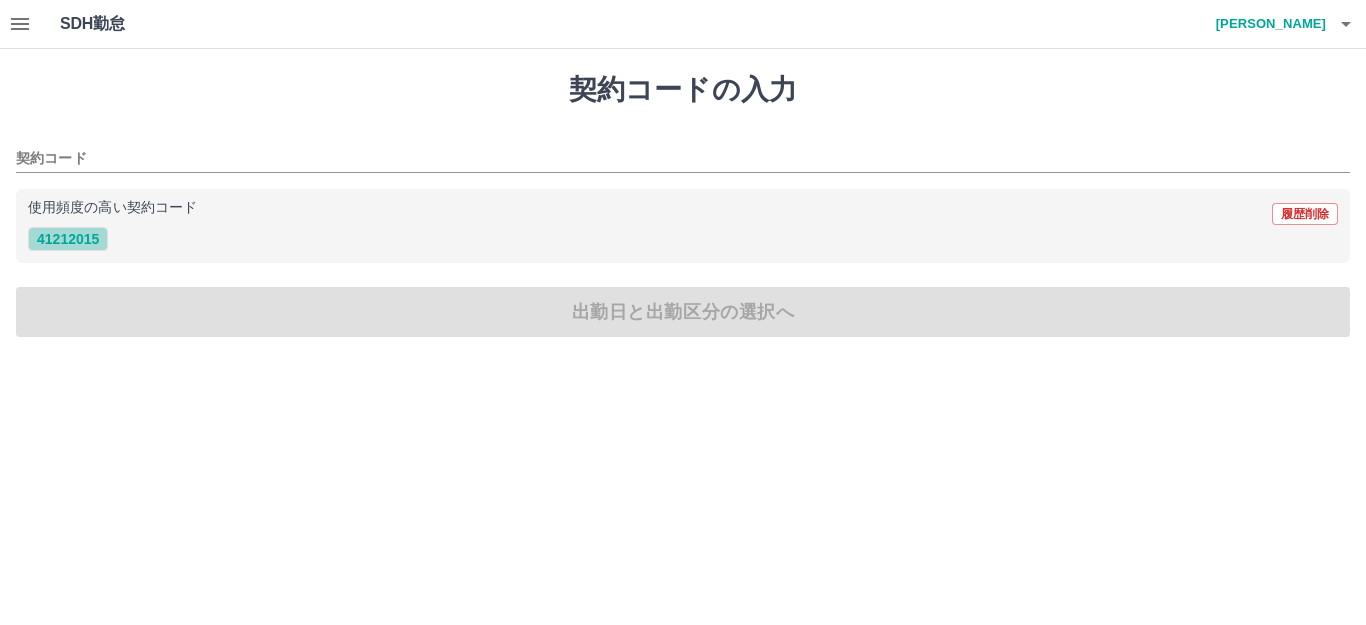 click on "41212015" at bounding box center [68, 239] 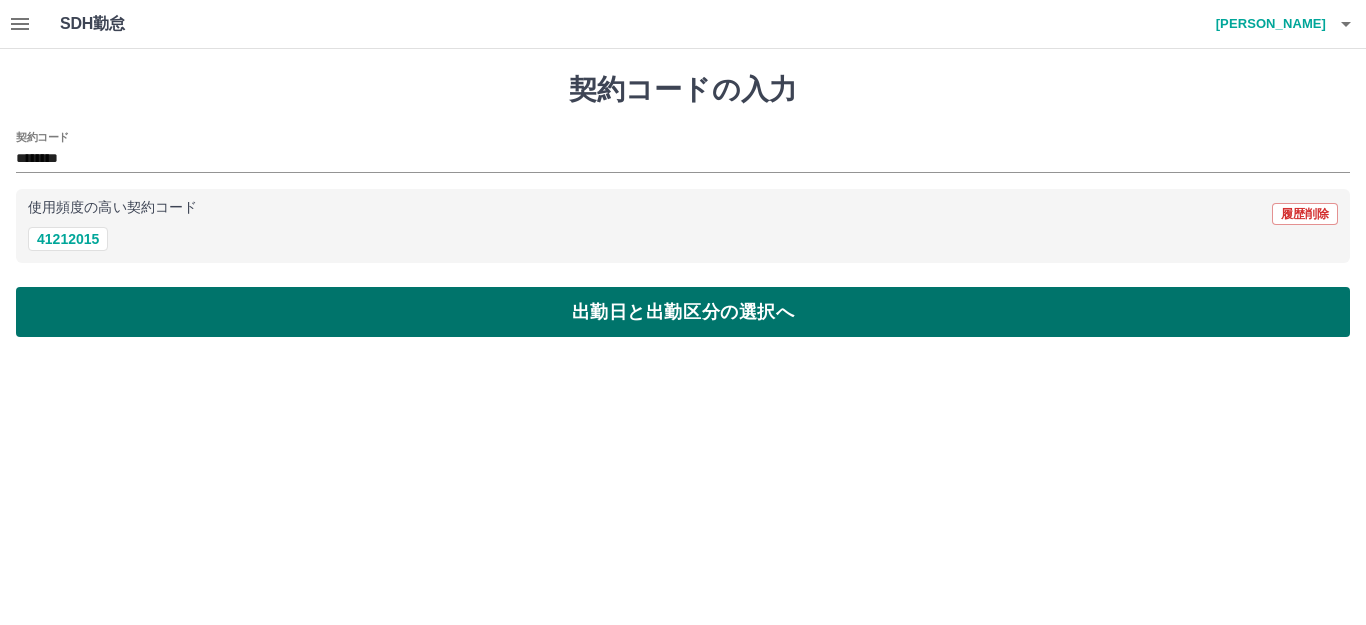 click on "出勤日と出勤区分の選択へ" at bounding box center (683, 312) 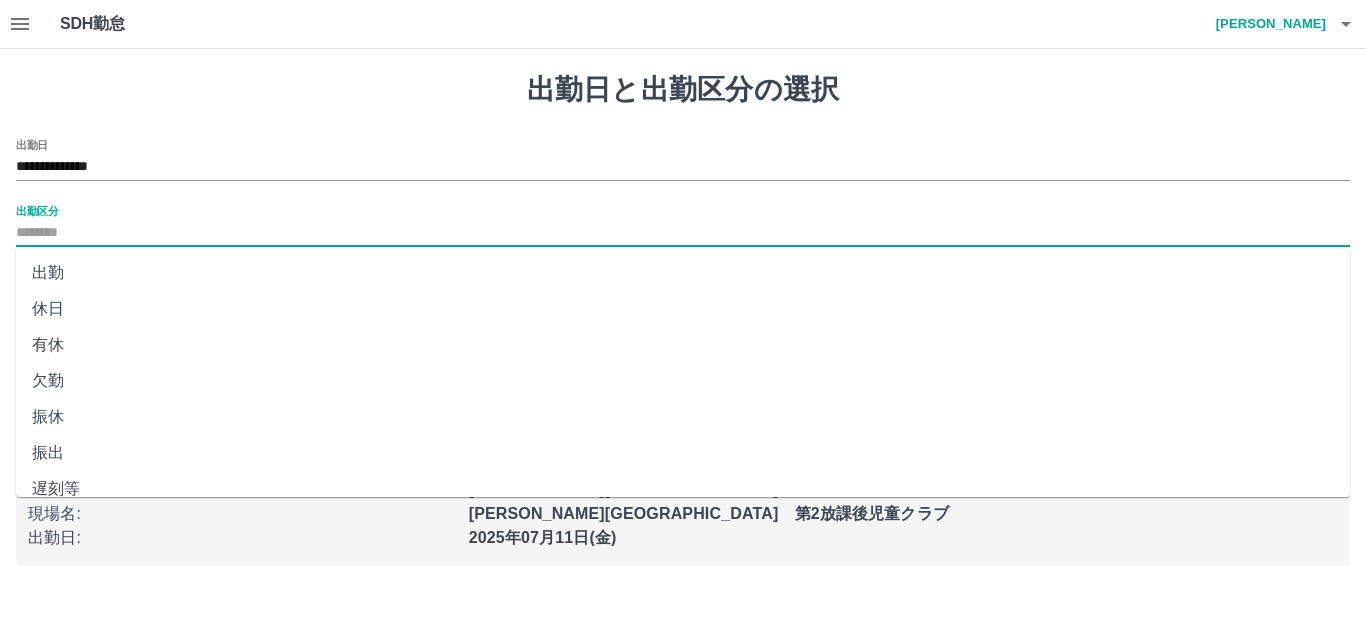 click on "出勤区分" at bounding box center [683, 233] 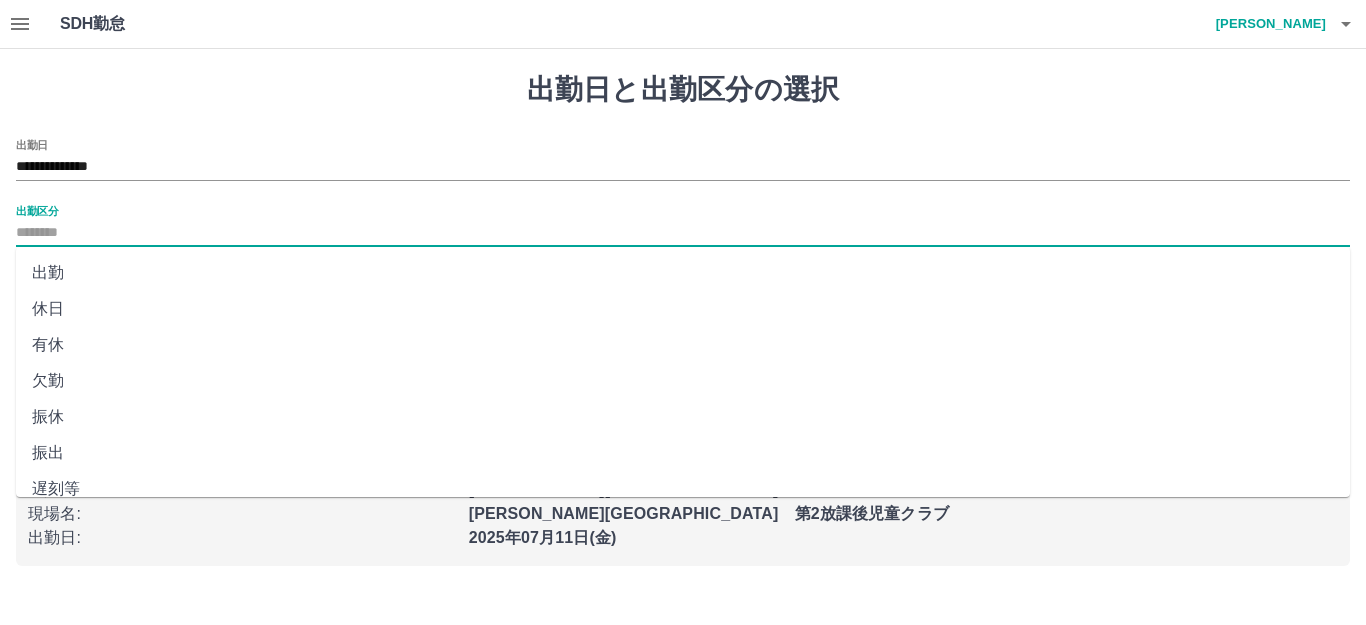 click on "出勤" at bounding box center (683, 273) 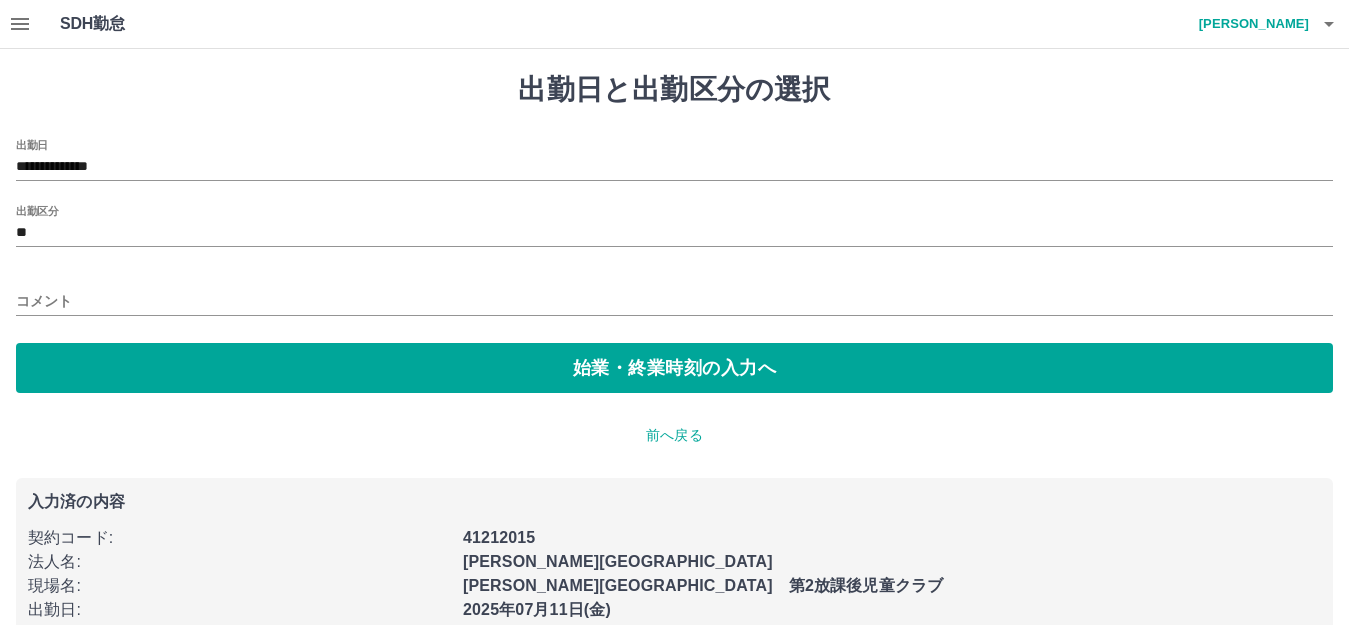 click on "コメント" at bounding box center [674, 295] 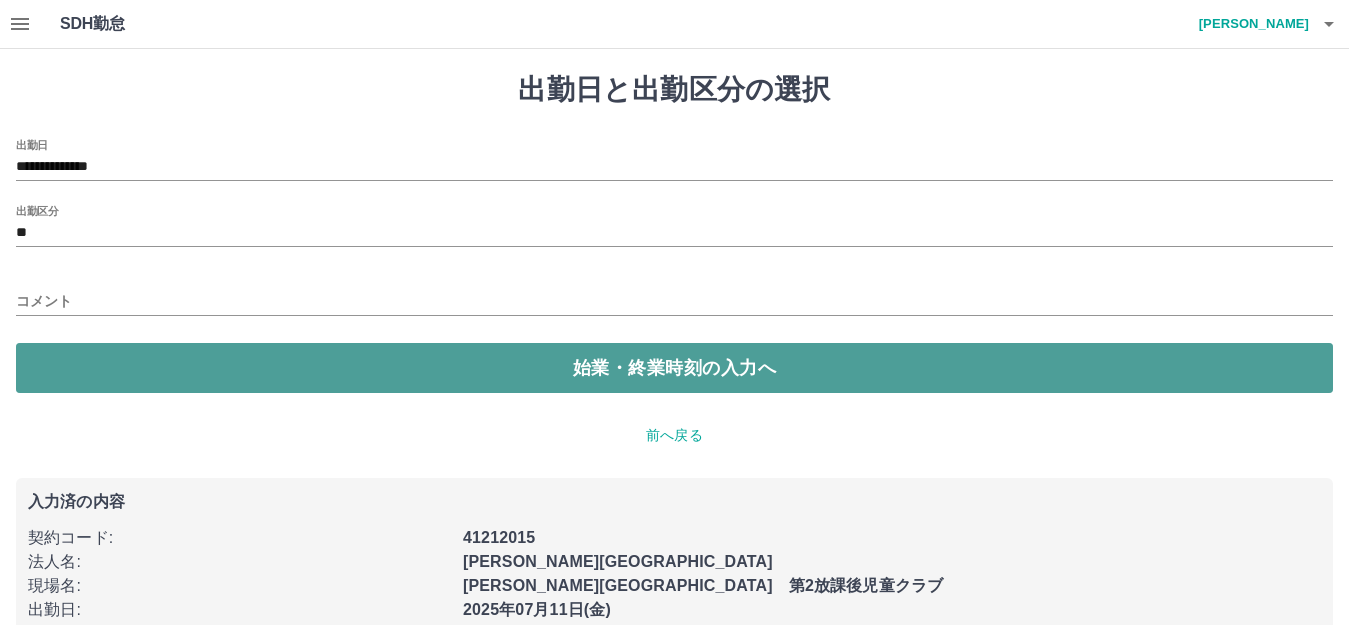 drag, startPoint x: 207, startPoint y: 374, endPoint x: 195, endPoint y: 346, distance: 30.463093 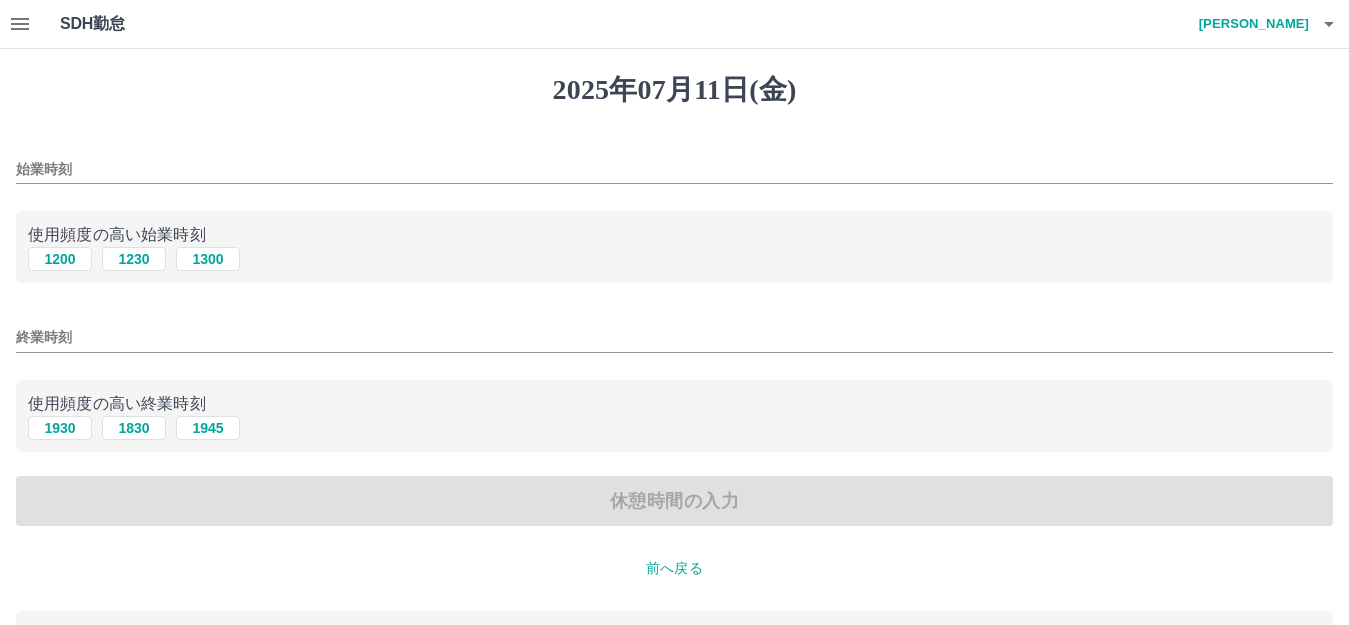 click on "始業時刻" at bounding box center [674, 169] 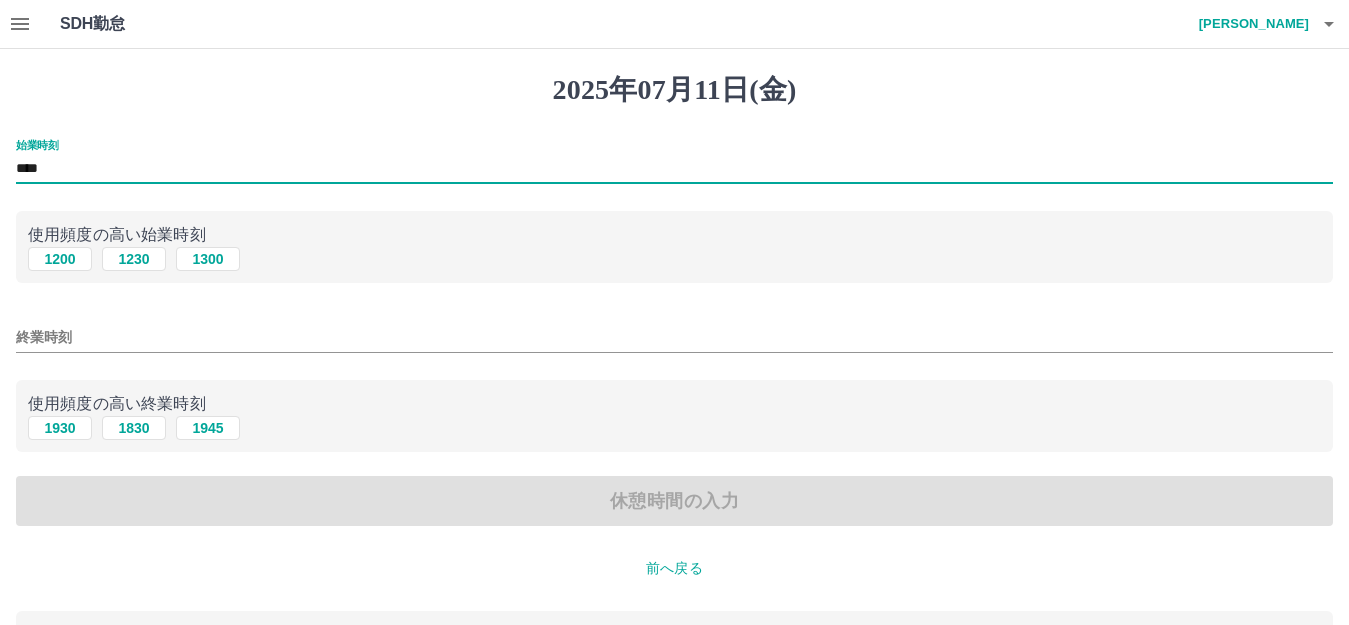 type on "****" 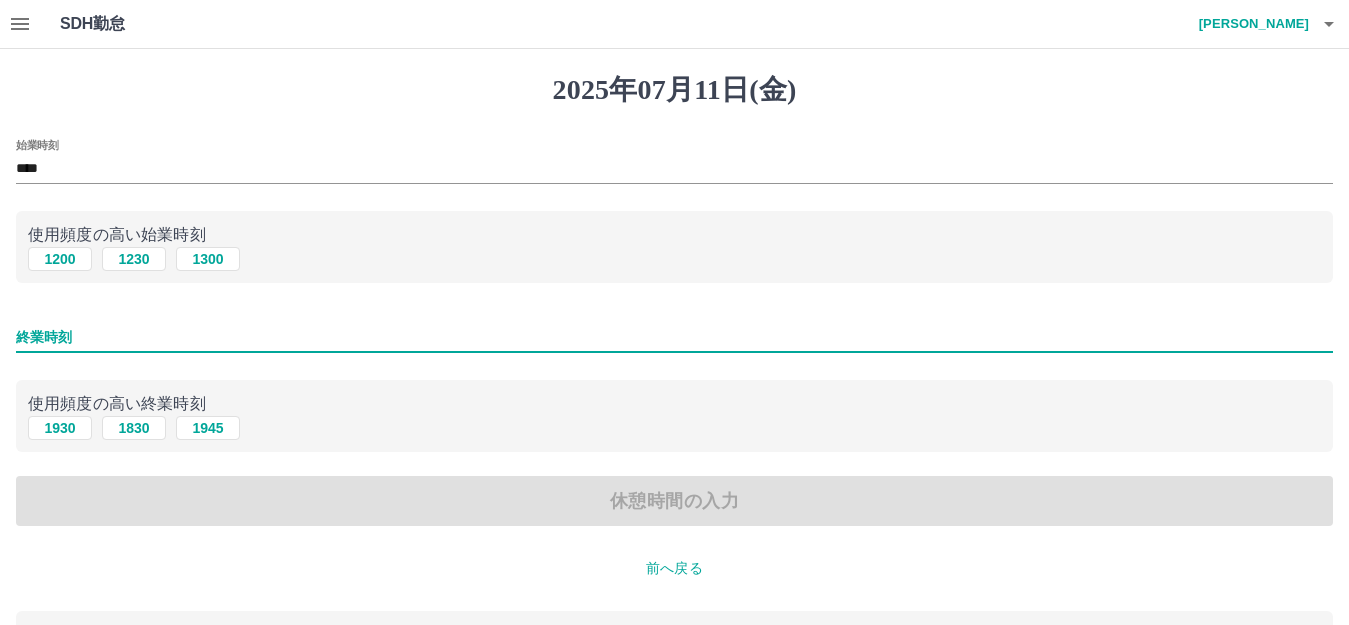 click on "終業時刻" at bounding box center [674, 337] 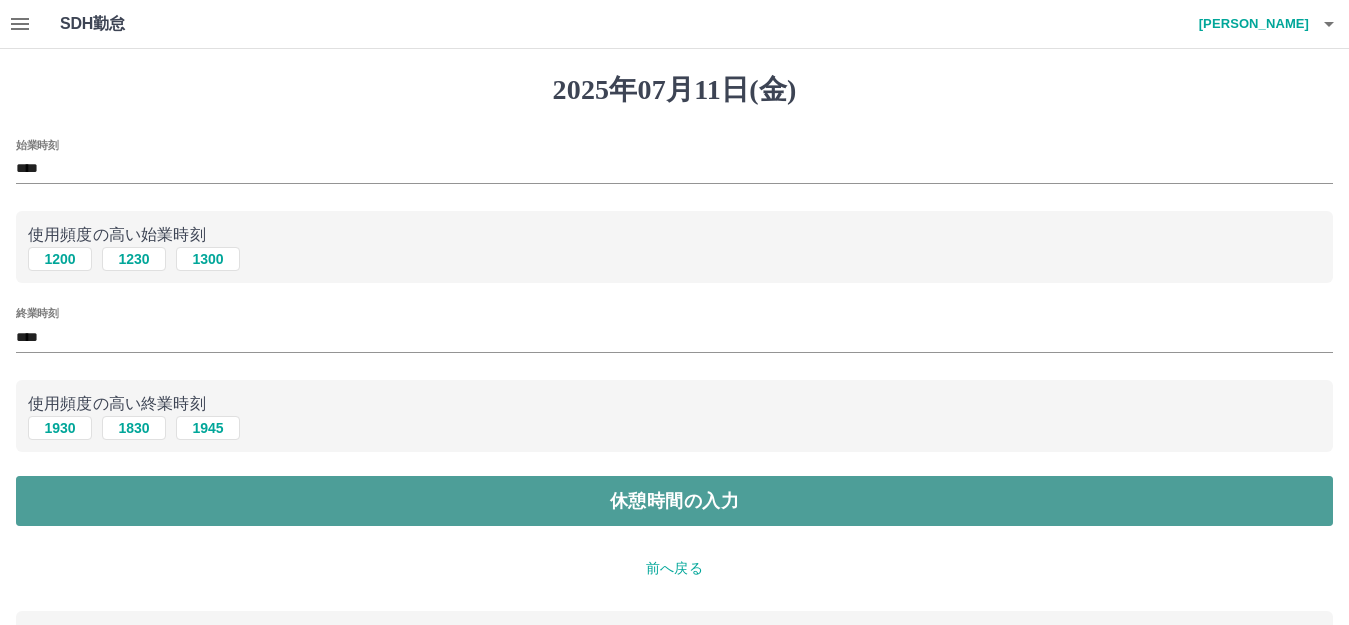 drag, startPoint x: 203, startPoint y: 488, endPoint x: 206, endPoint y: 473, distance: 15.297058 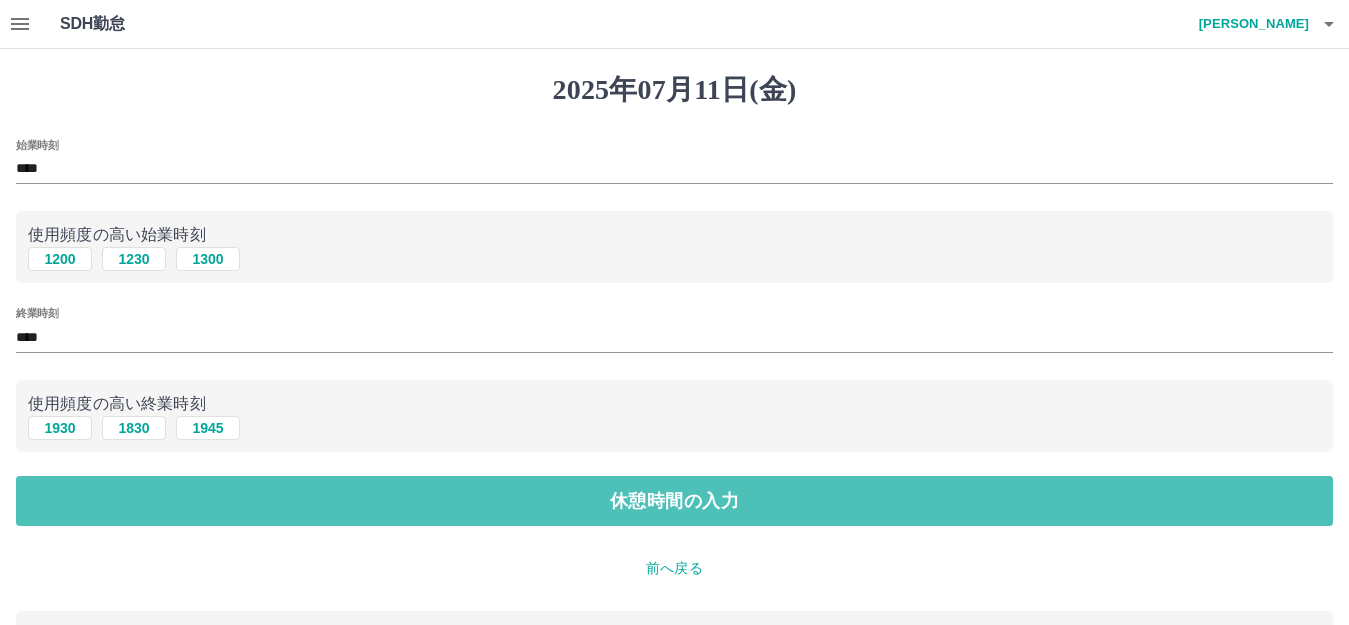 click on "休憩時間の入力" at bounding box center [674, 501] 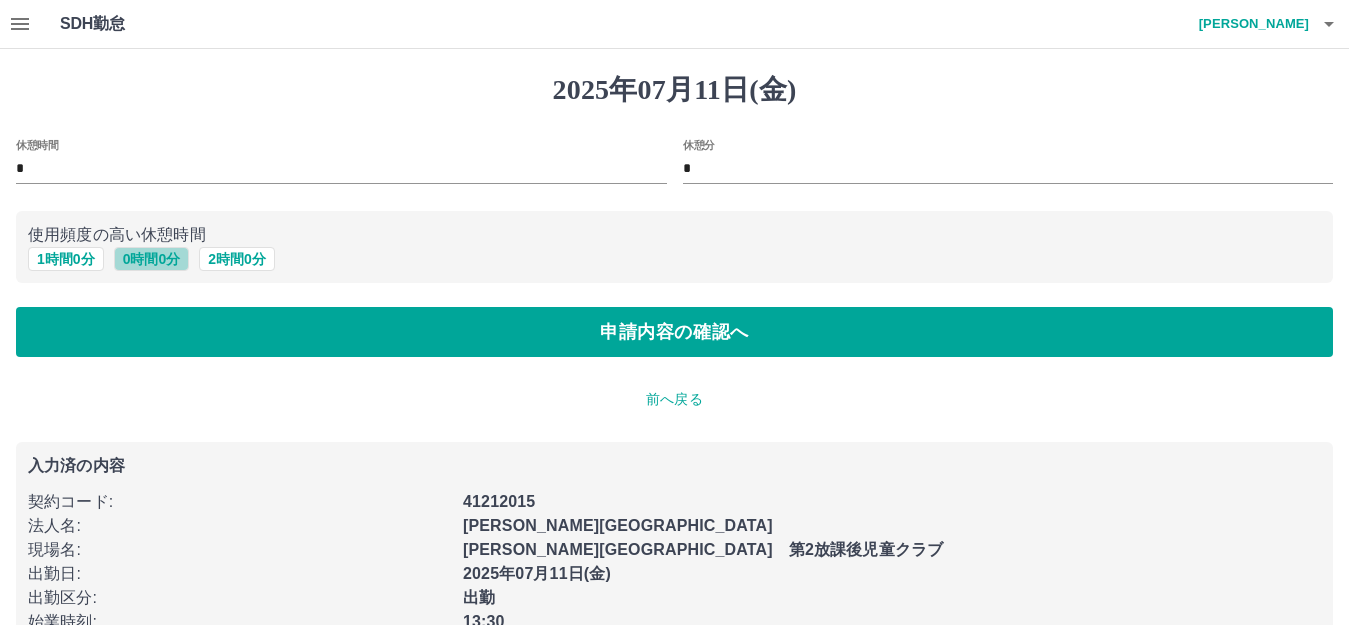 click on "0 時間 0 分" at bounding box center (152, 259) 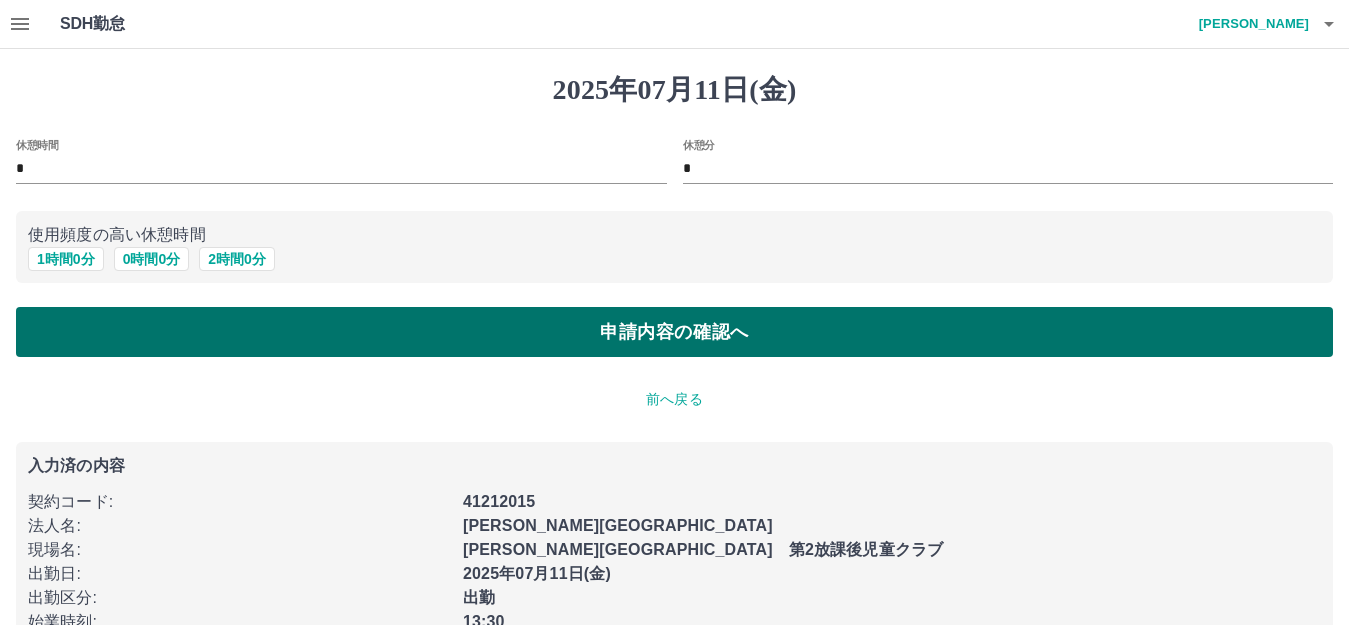 click on "申請内容の確認へ" at bounding box center [674, 332] 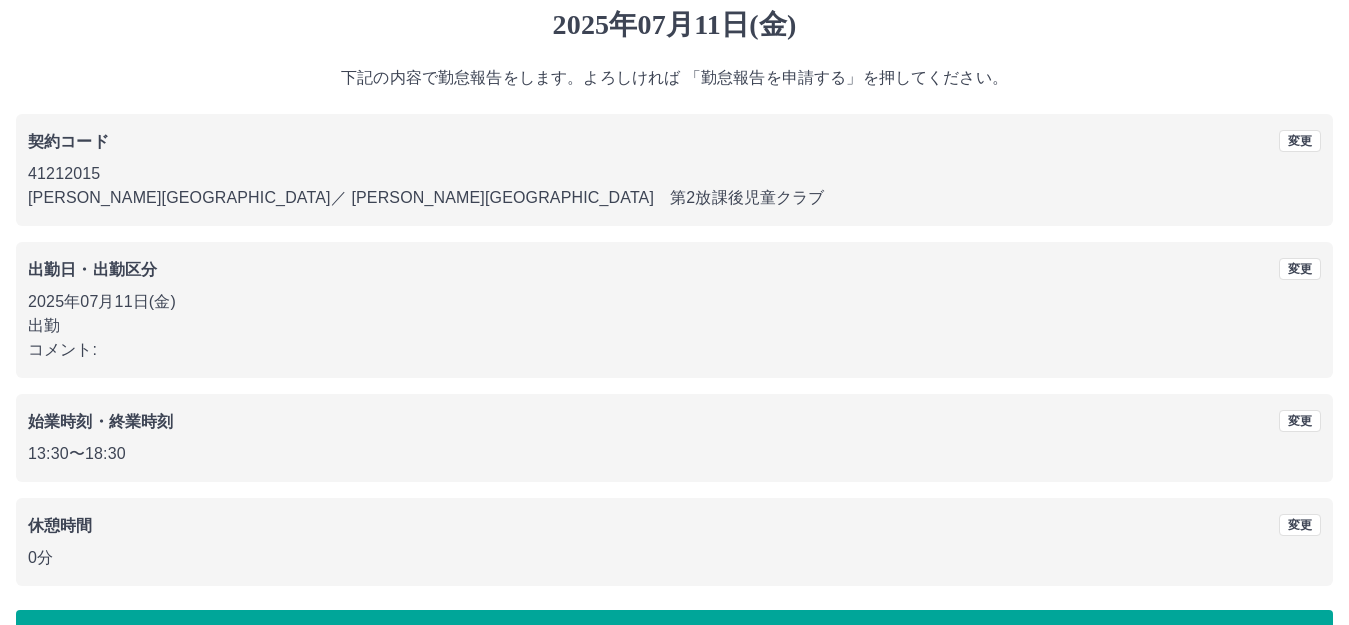 scroll, scrollTop: 100, scrollLeft: 0, axis: vertical 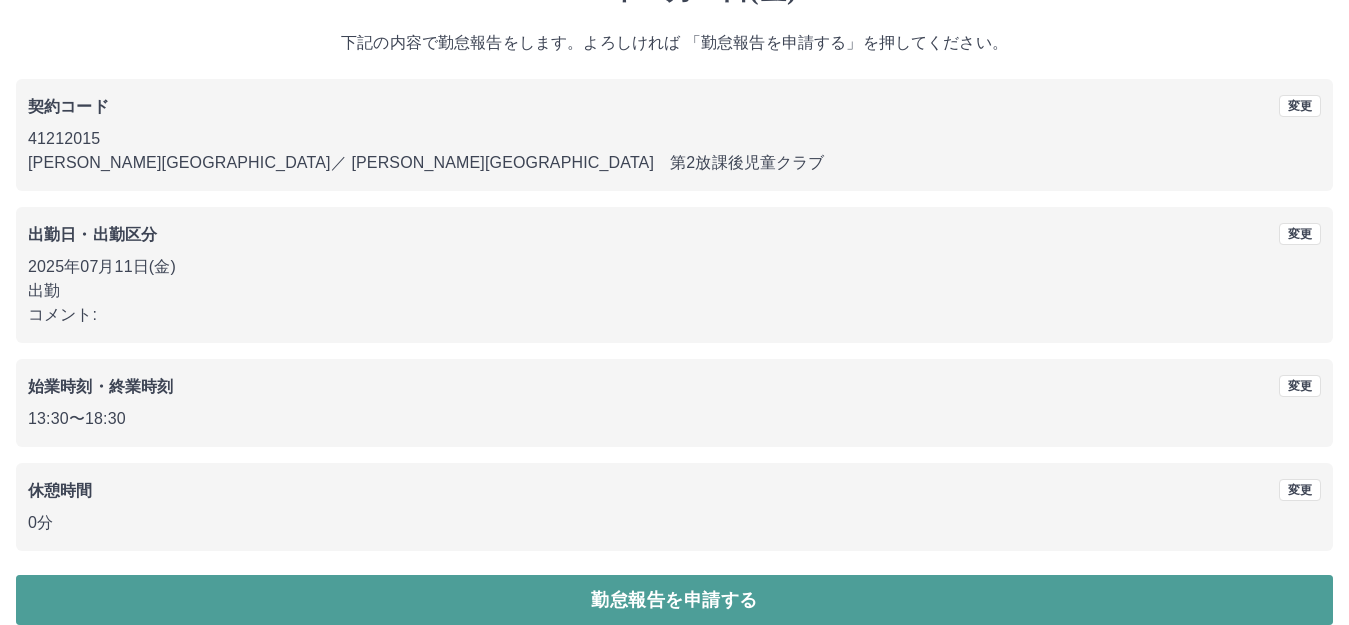 click on "勤怠報告を申請する" at bounding box center (674, 600) 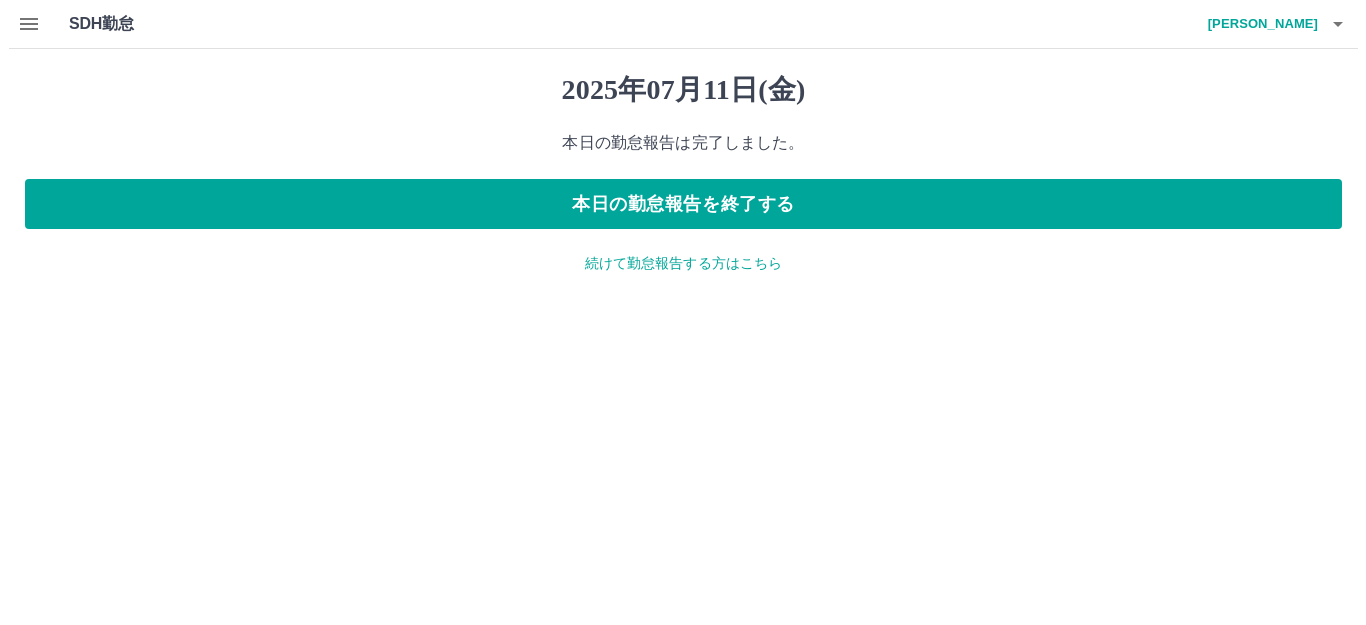 scroll, scrollTop: 0, scrollLeft: 0, axis: both 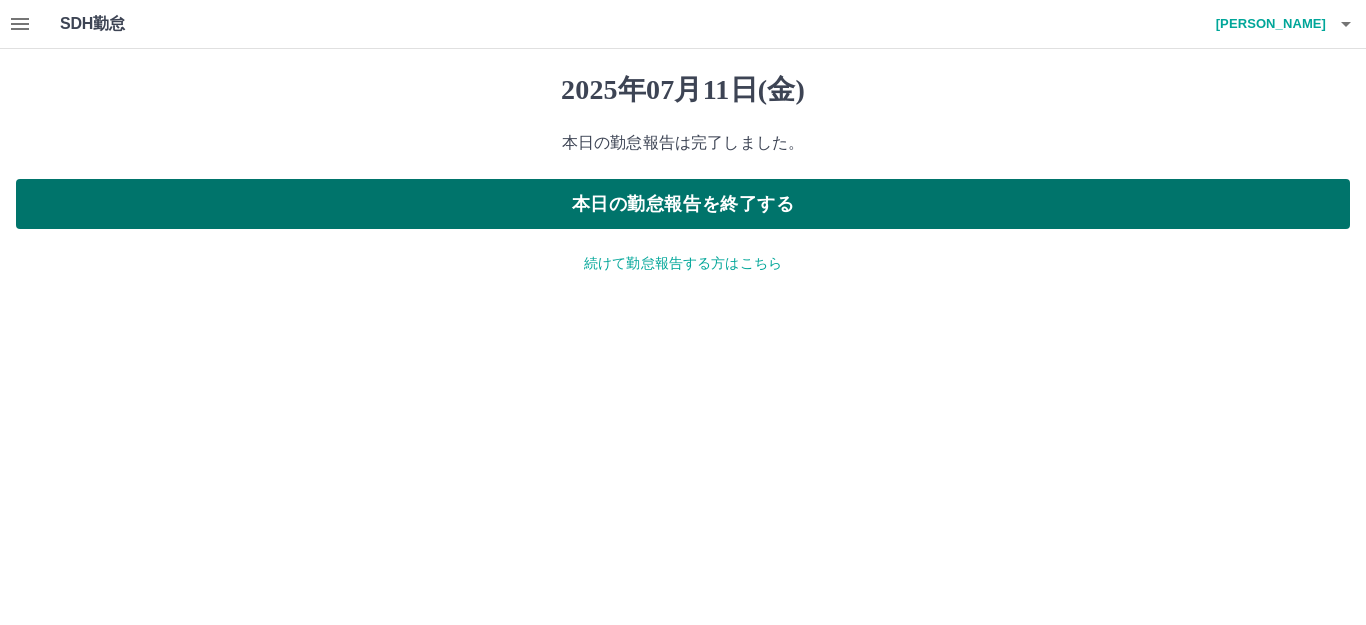 click on "本日の勤怠報告を終了する" at bounding box center (683, 204) 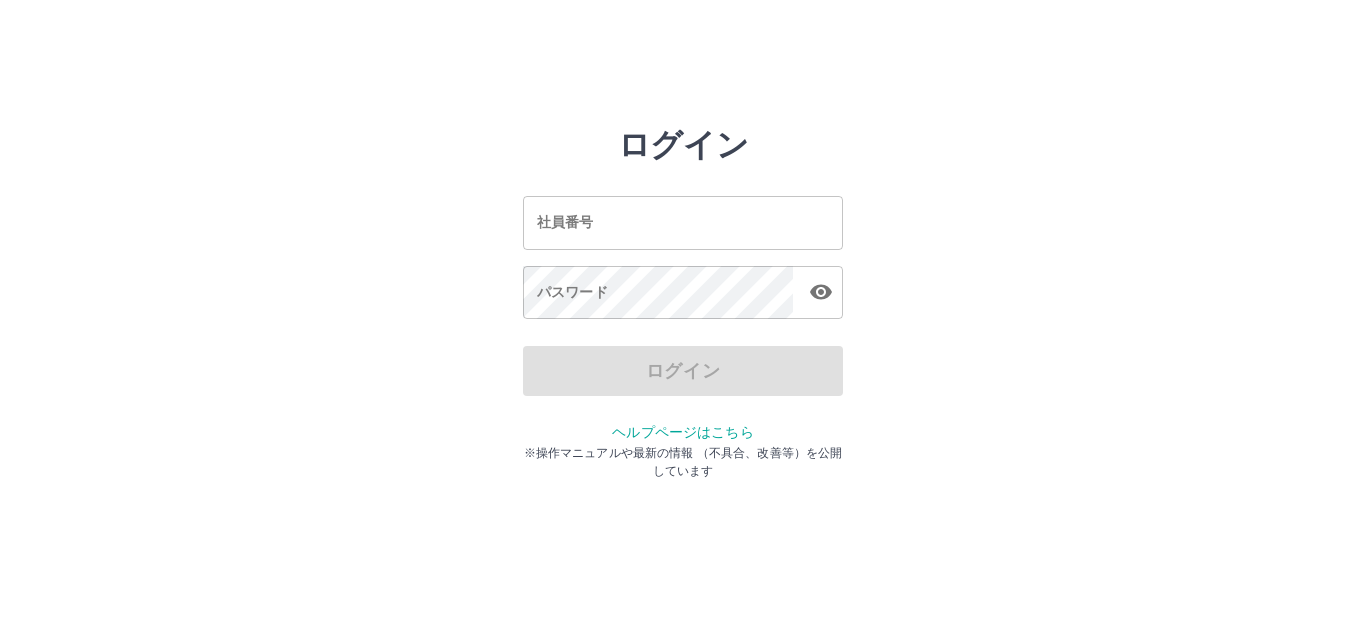 scroll, scrollTop: 0, scrollLeft: 0, axis: both 